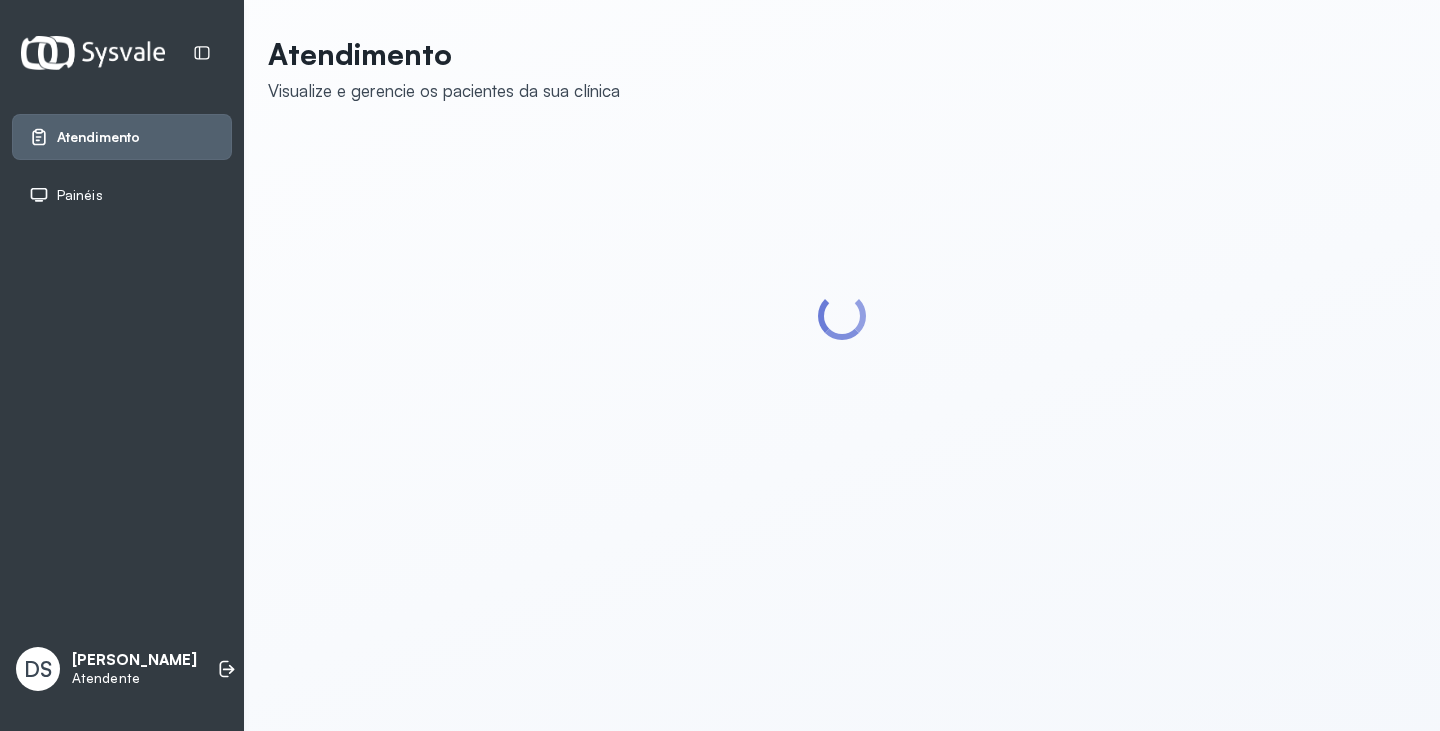 scroll, scrollTop: 0, scrollLeft: 0, axis: both 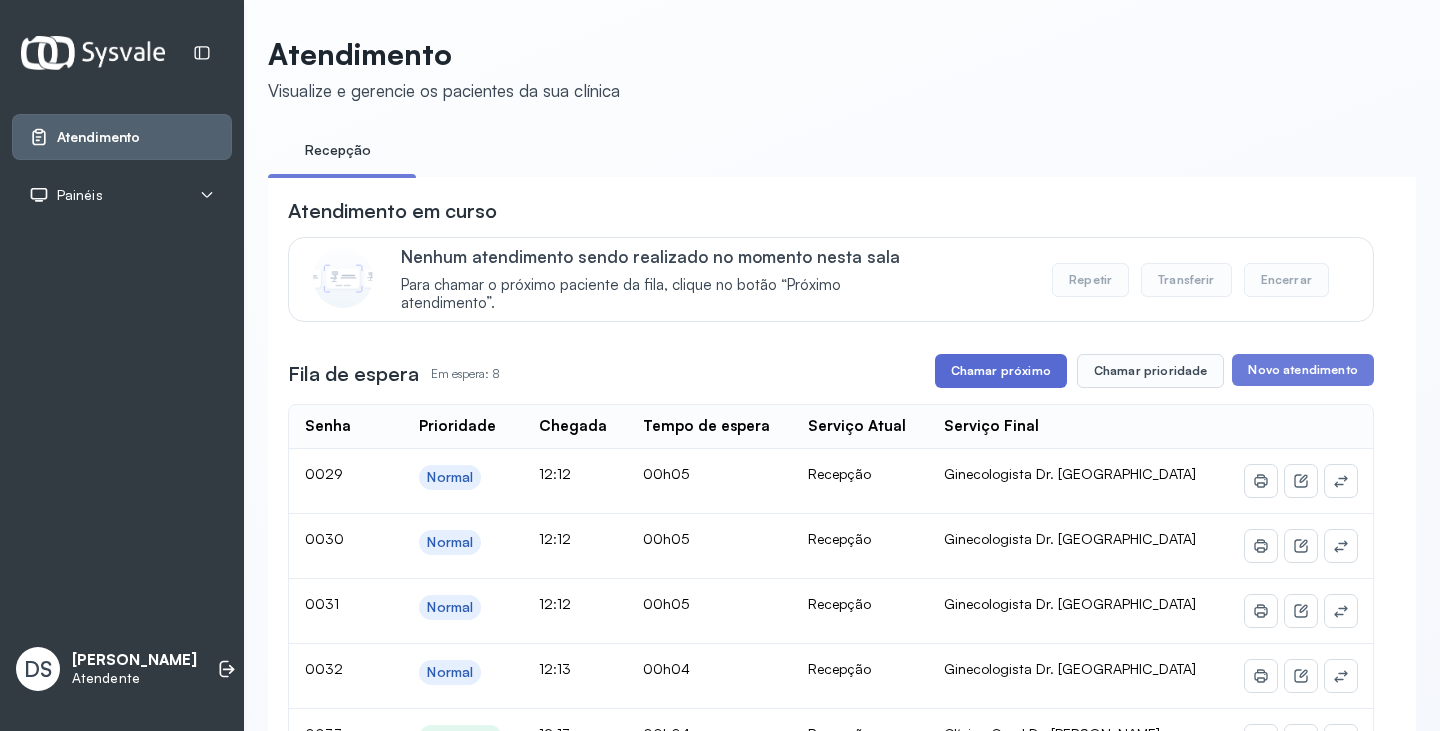 click on "Chamar próximo" at bounding box center (1001, 371) 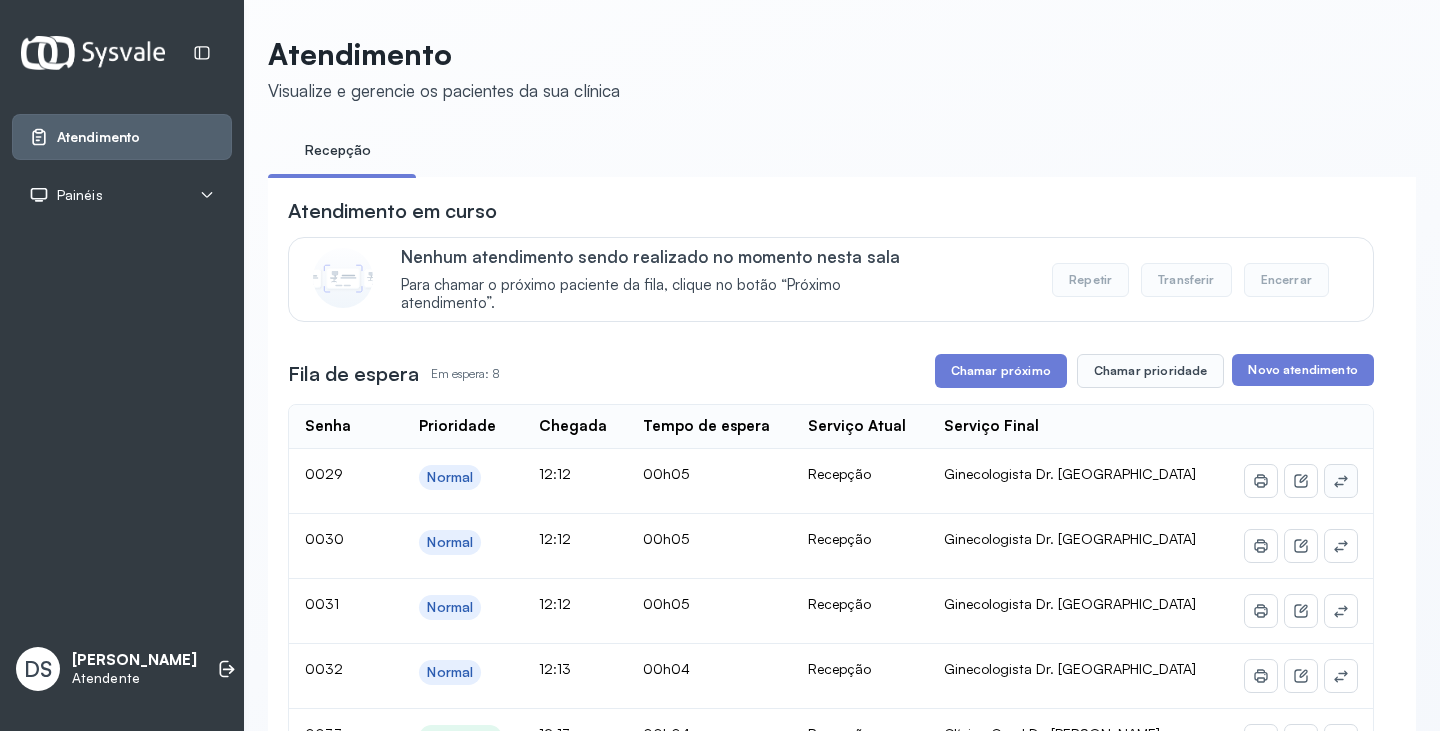 click 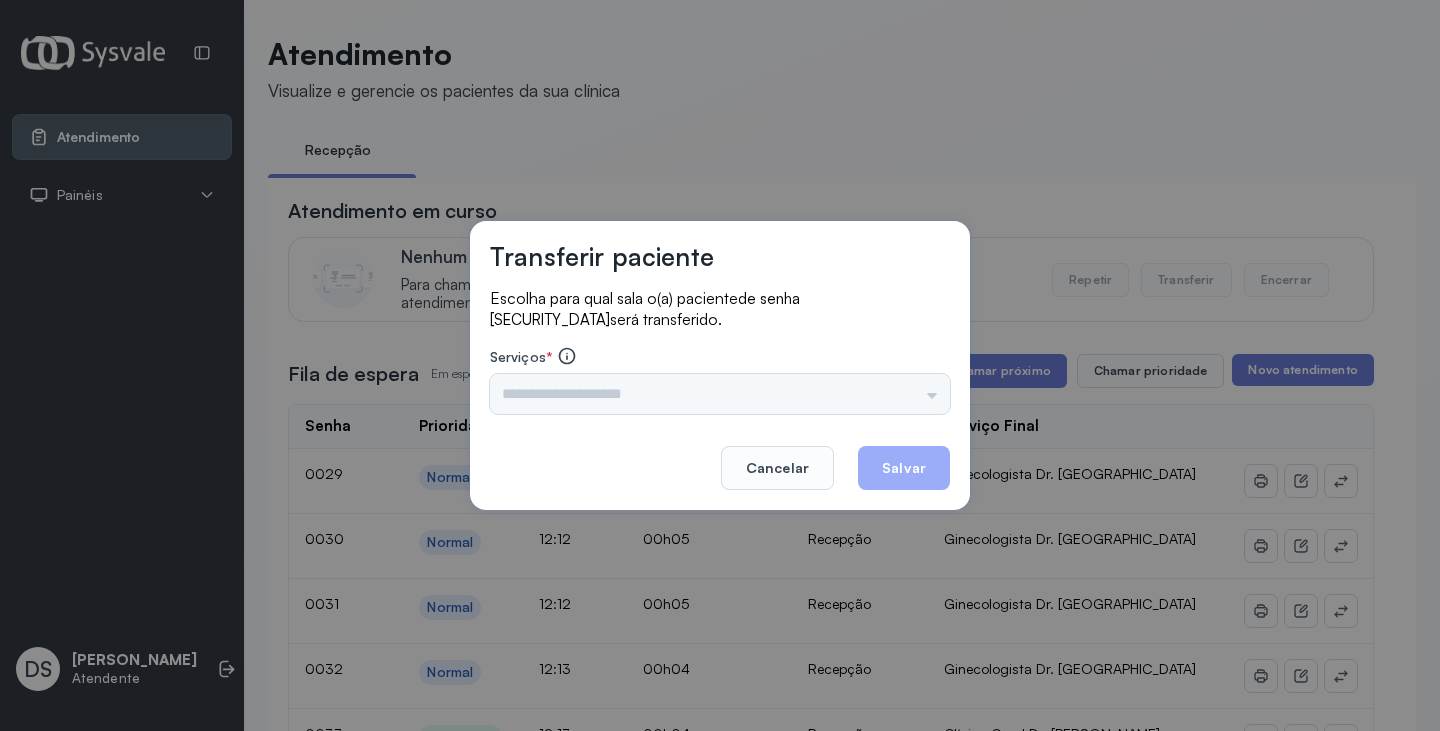 click on "Nenhuma opção encontrada" at bounding box center [720, 394] 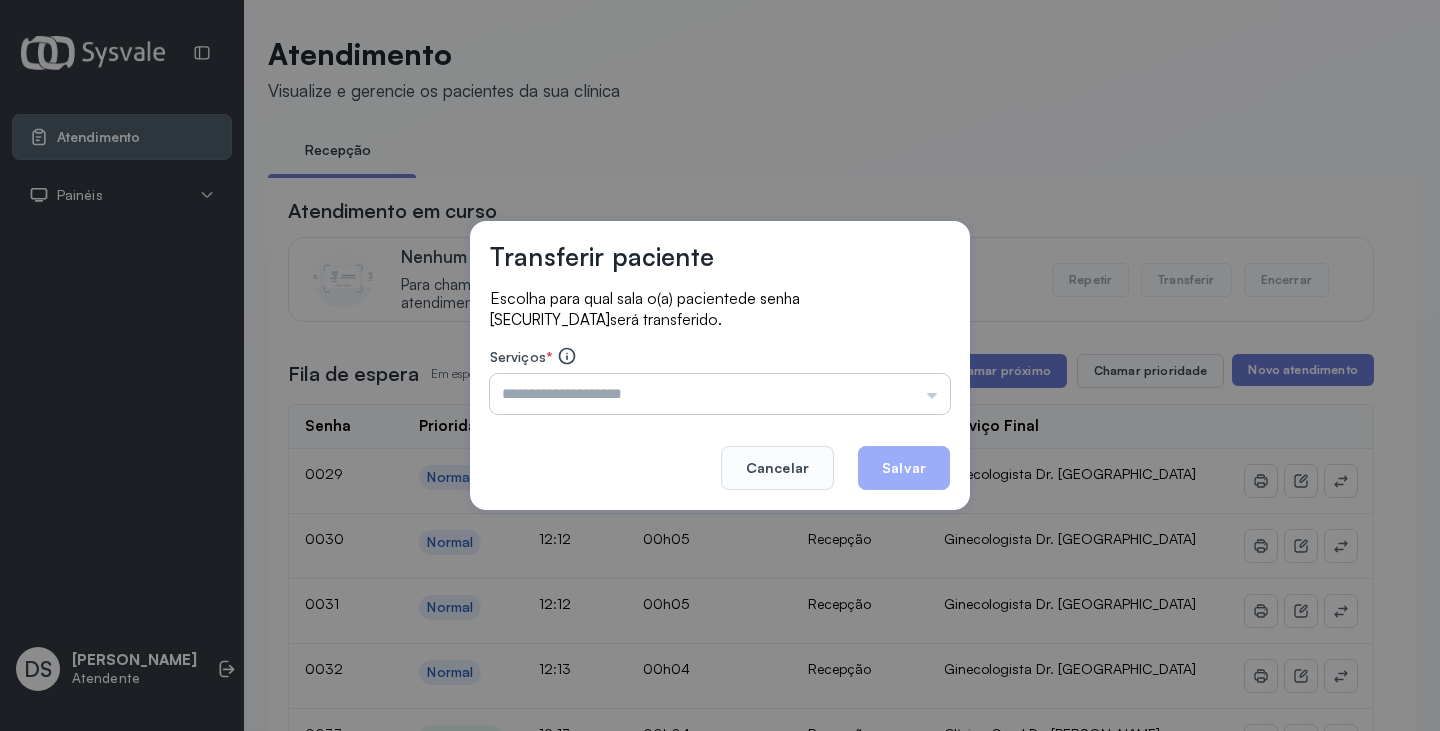 click at bounding box center (720, 394) 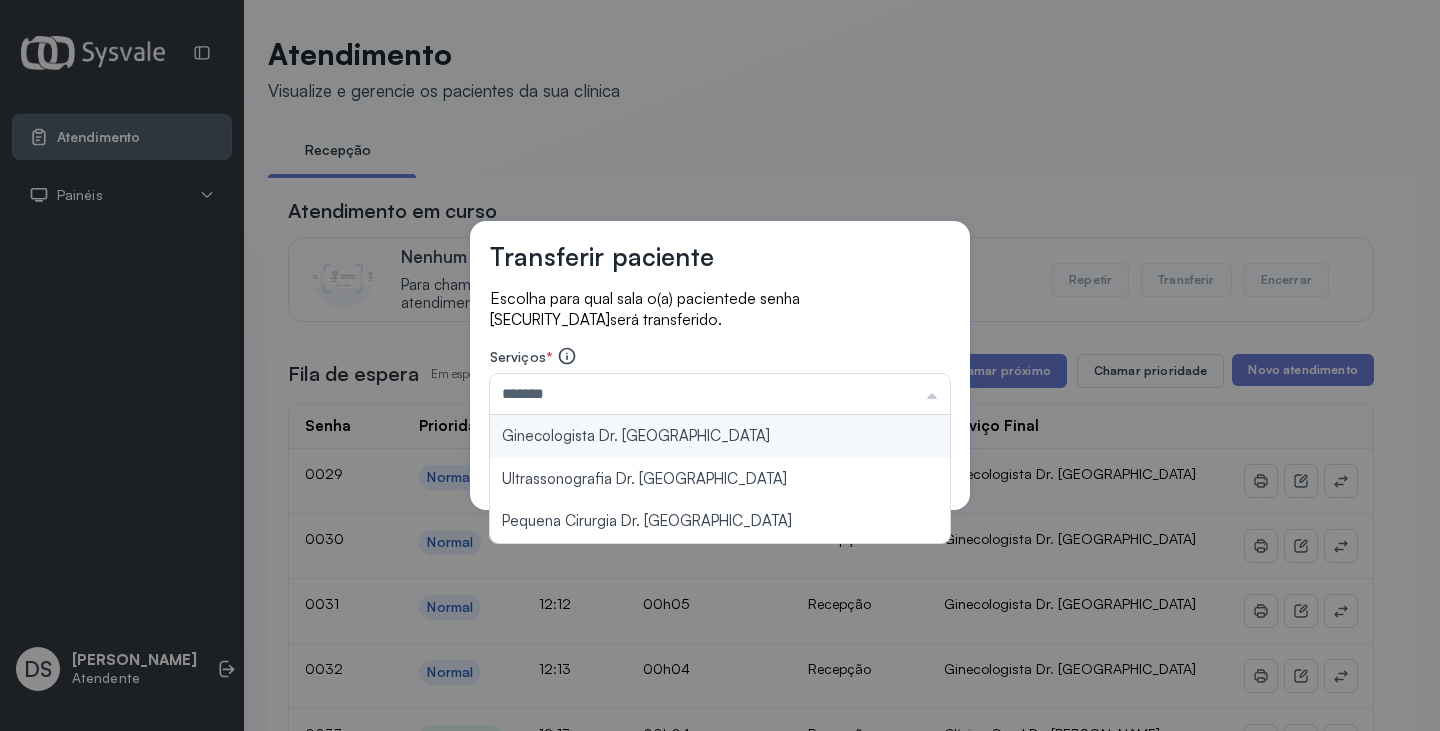 type on "**********" 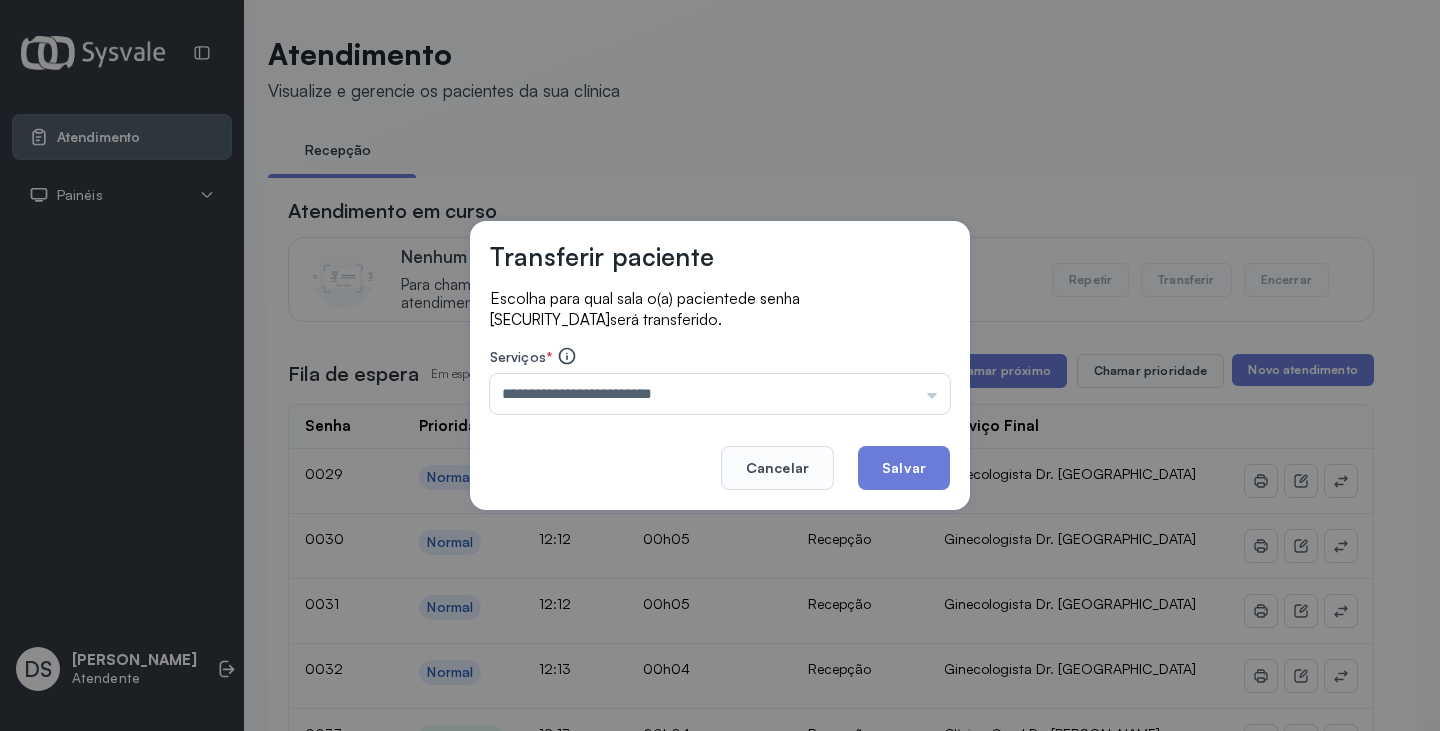 click on "**********" at bounding box center (720, 365) 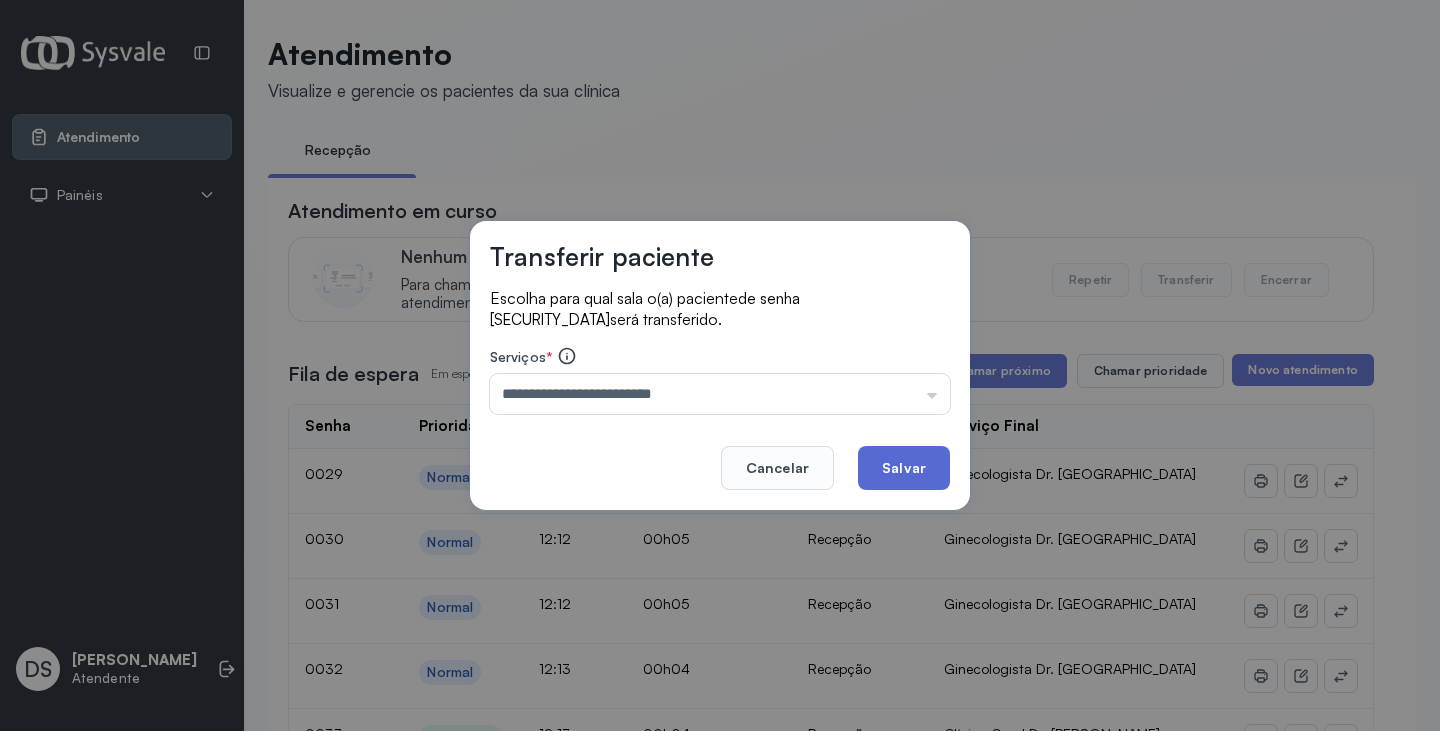 click on "Salvar" 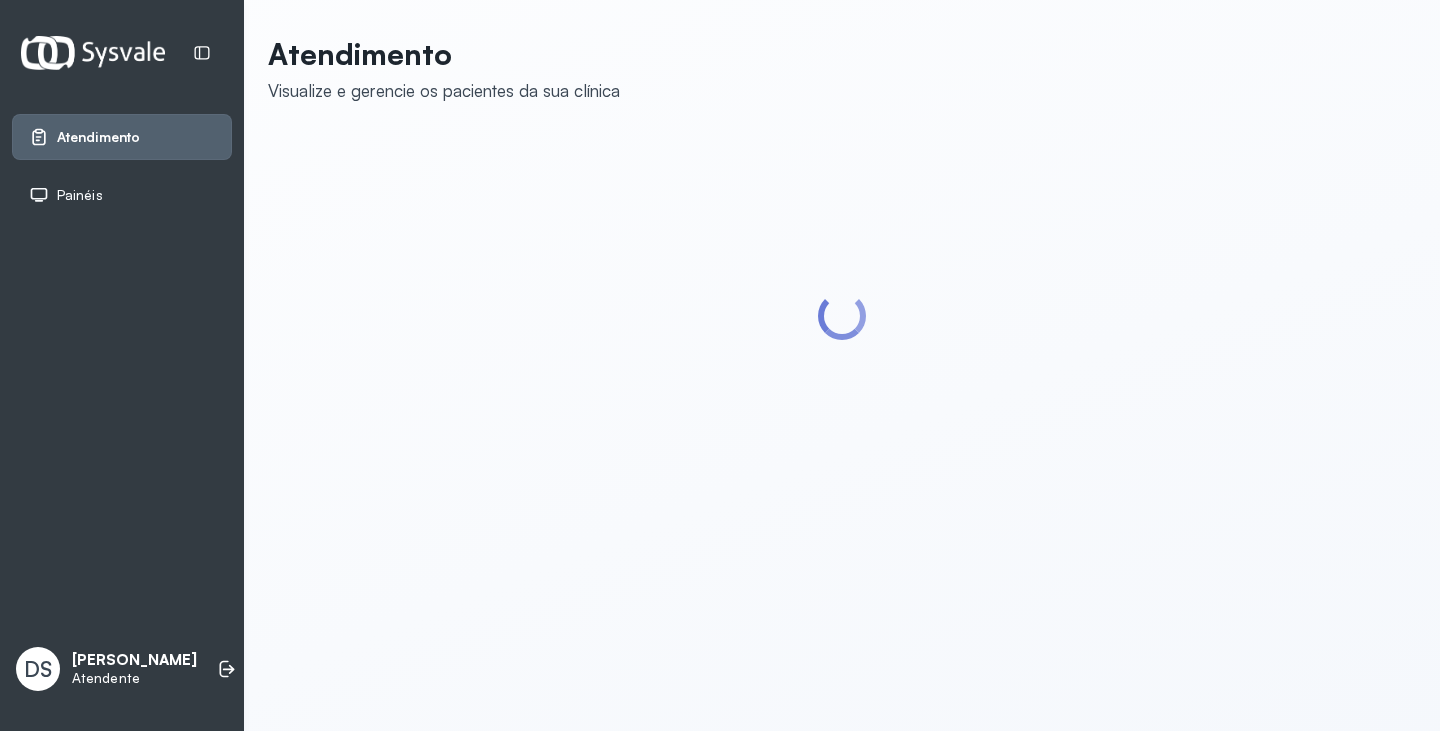 scroll, scrollTop: 0, scrollLeft: 0, axis: both 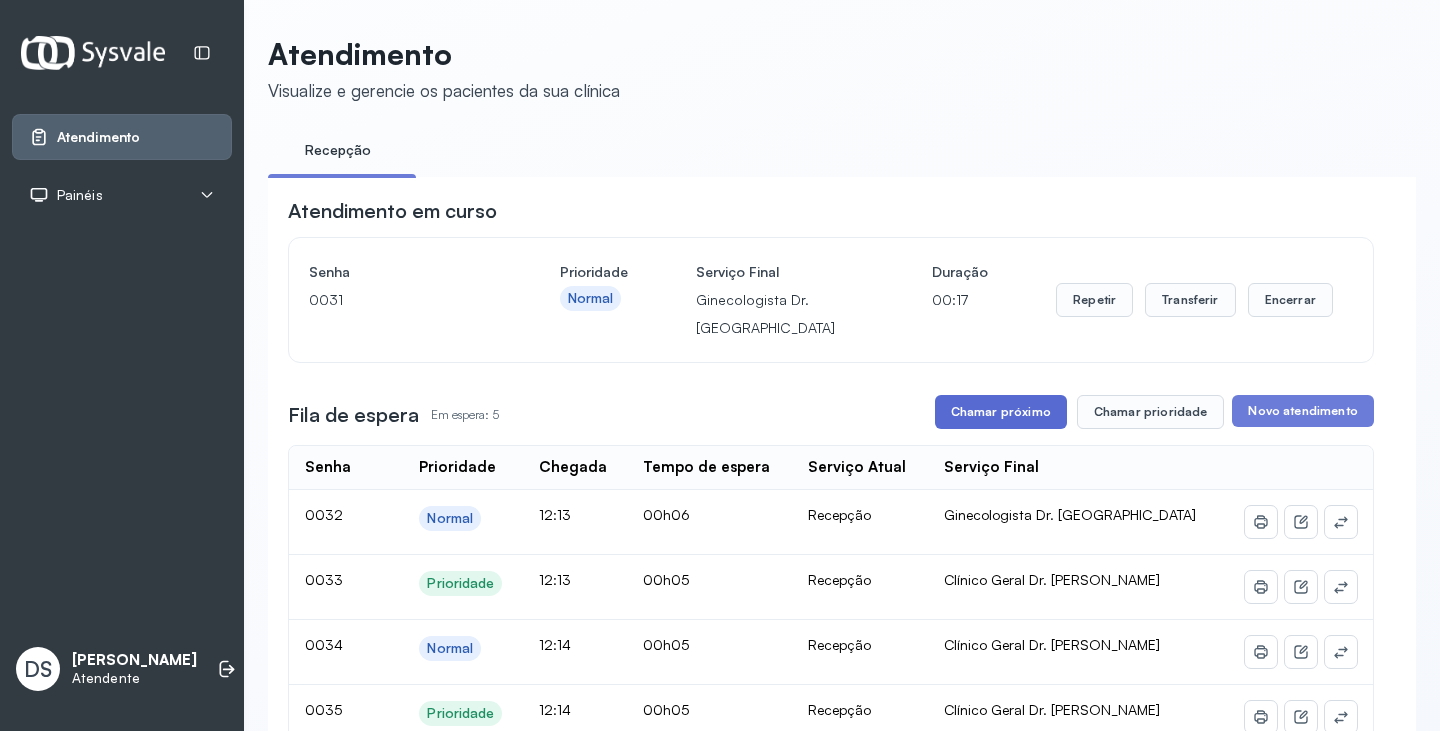 click on "Chamar próximo" at bounding box center [1001, 412] 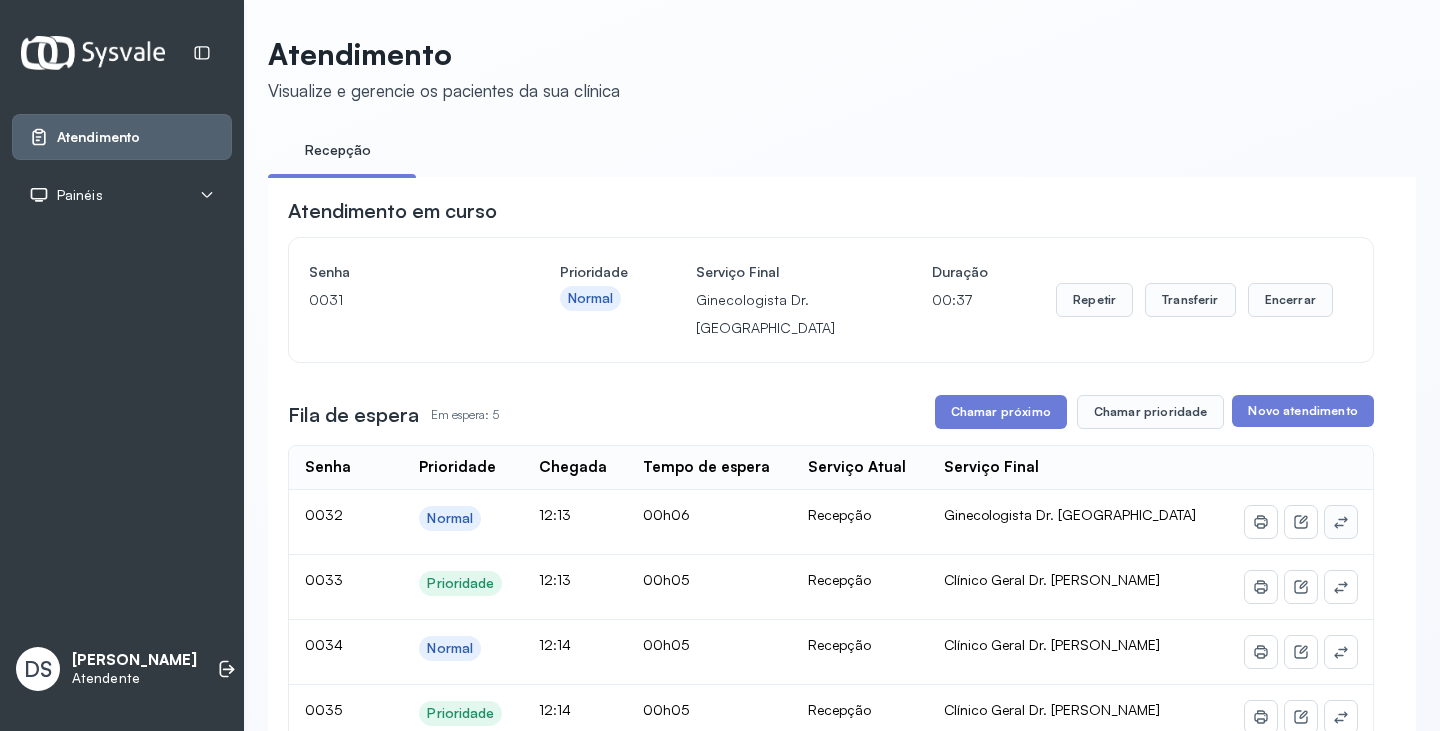 click 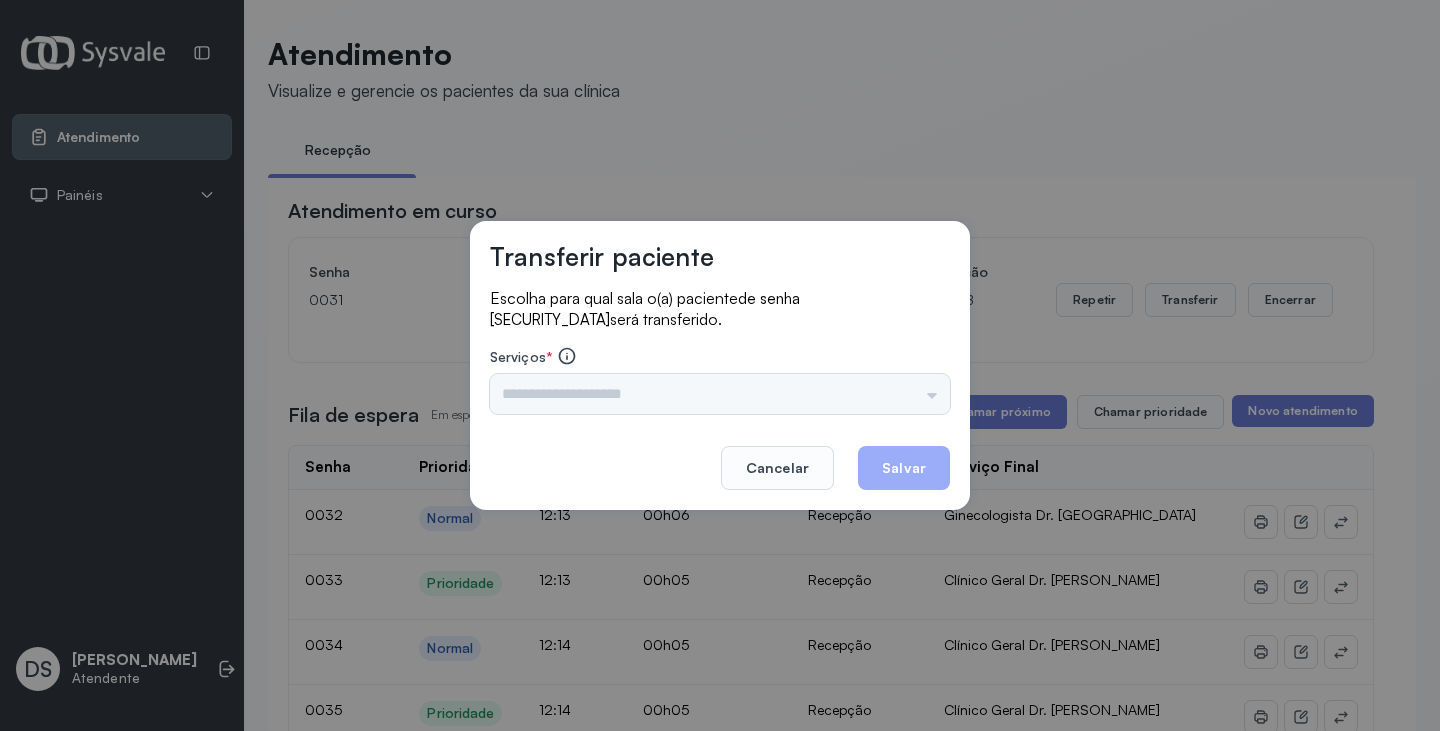 click on "Nenhuma opção encontrada" at bounding box center [720, 394] 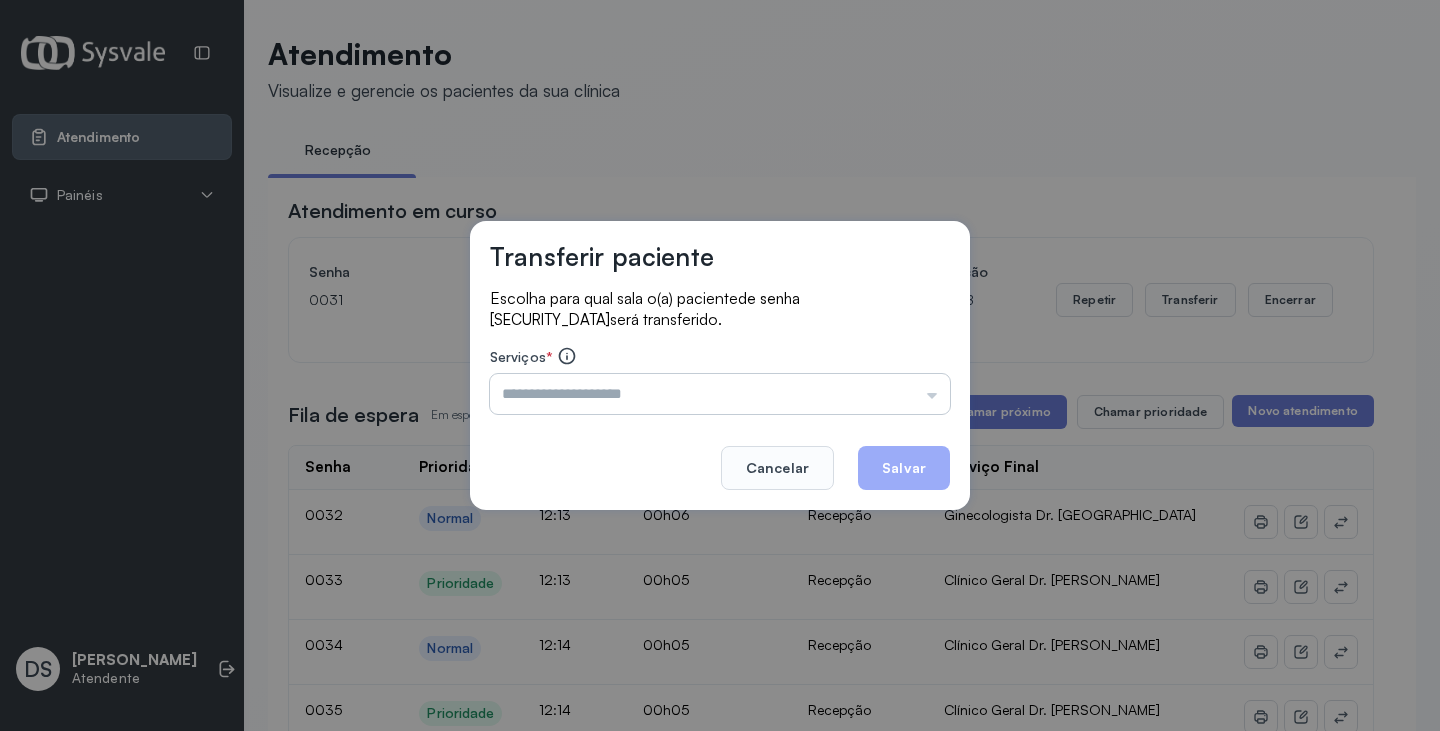 click at bounding box center (720, 394) 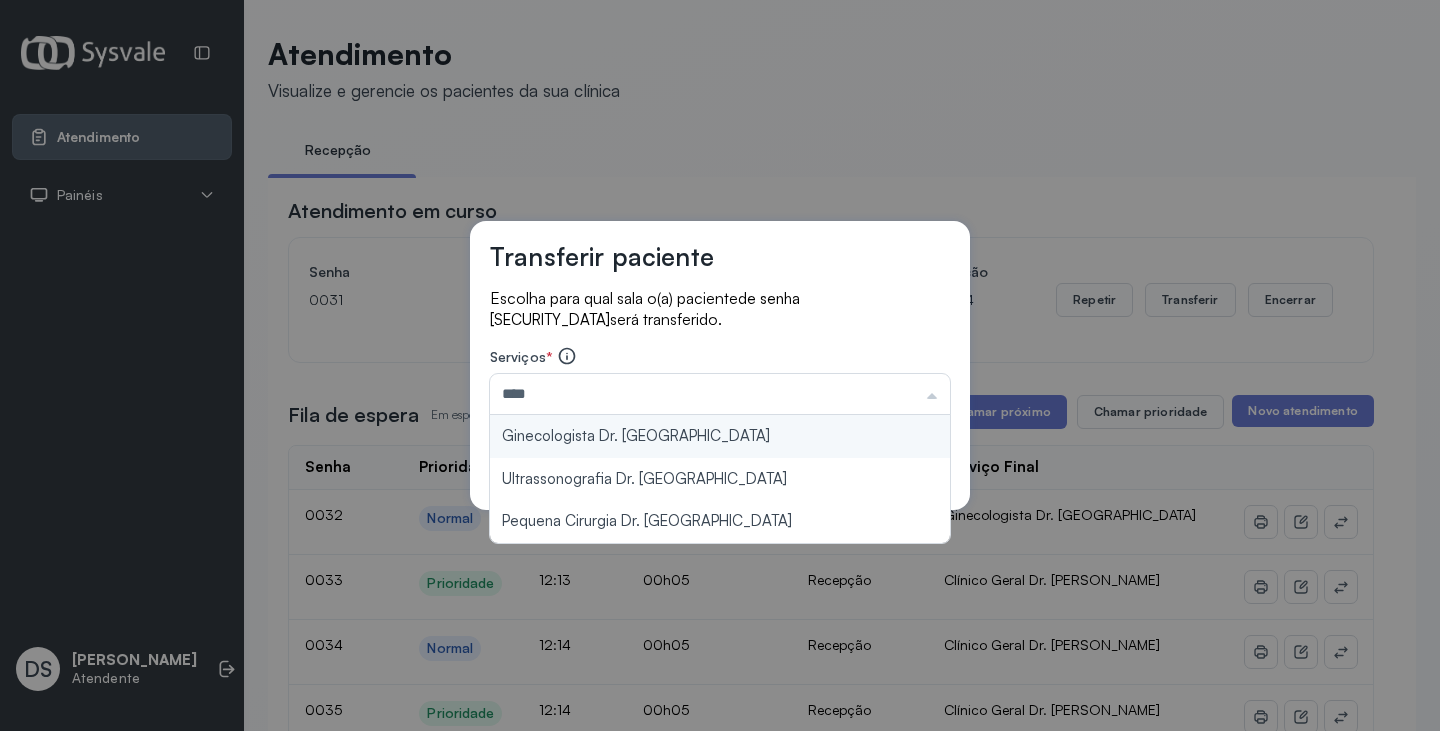 type on "**********" 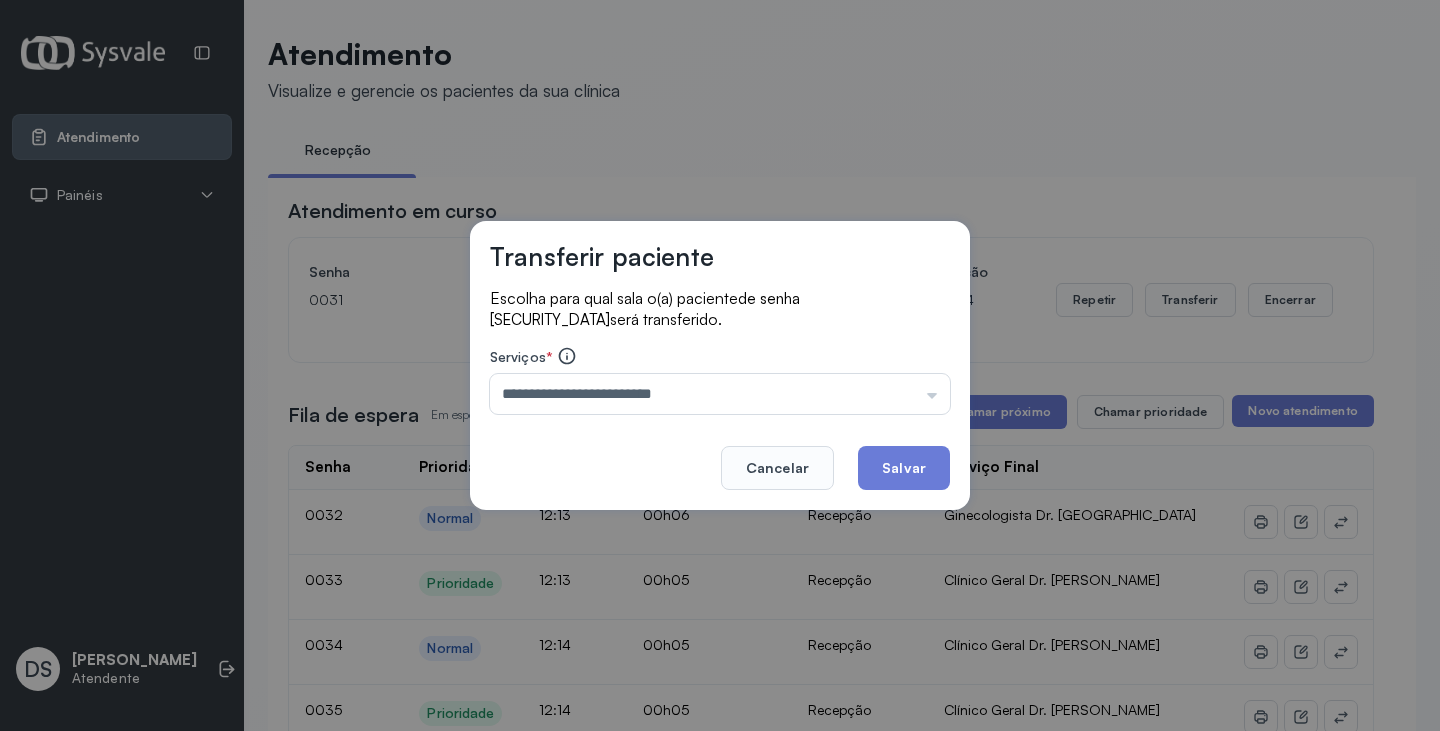 click on "**********" at bounding box center [720, 365] 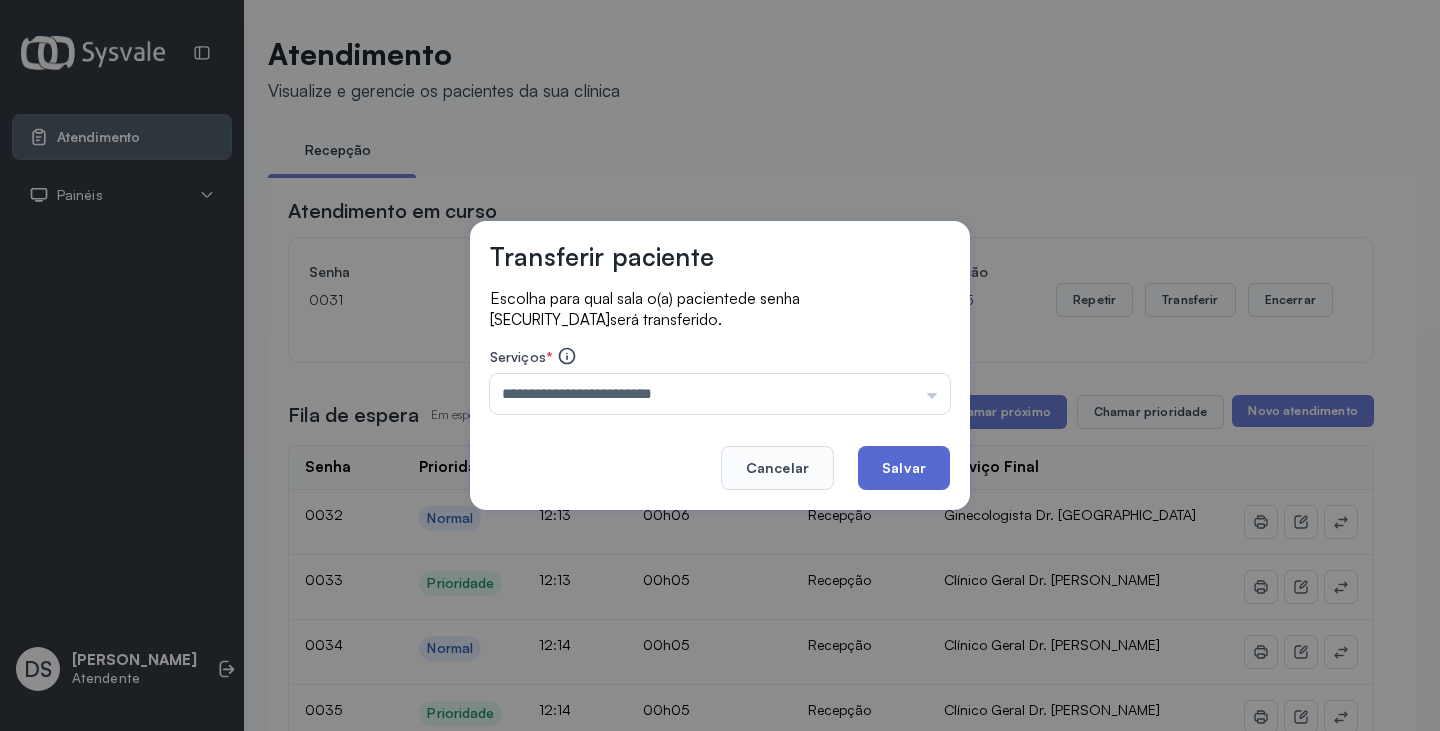 click on "Salvar" 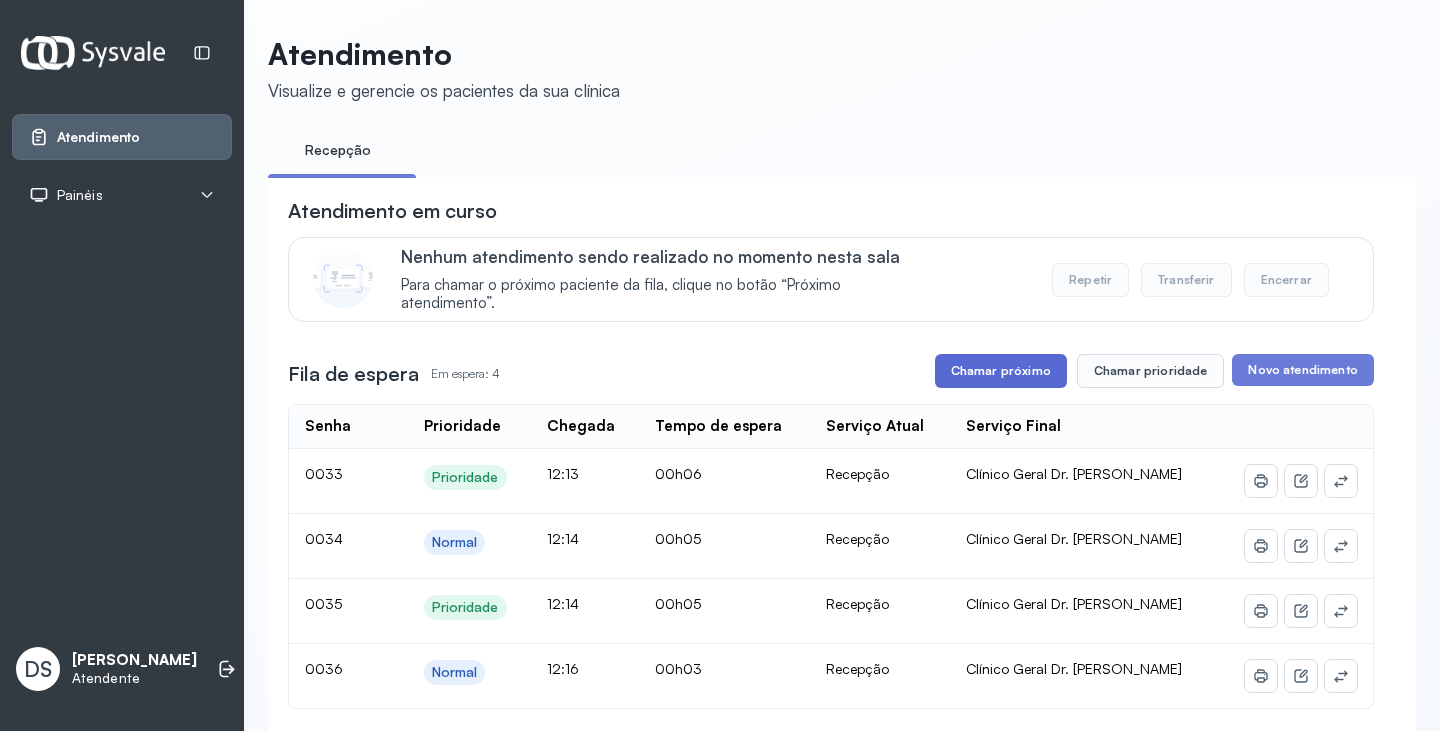 click on "Chamar próximo" at bounding box center [1001, 371] 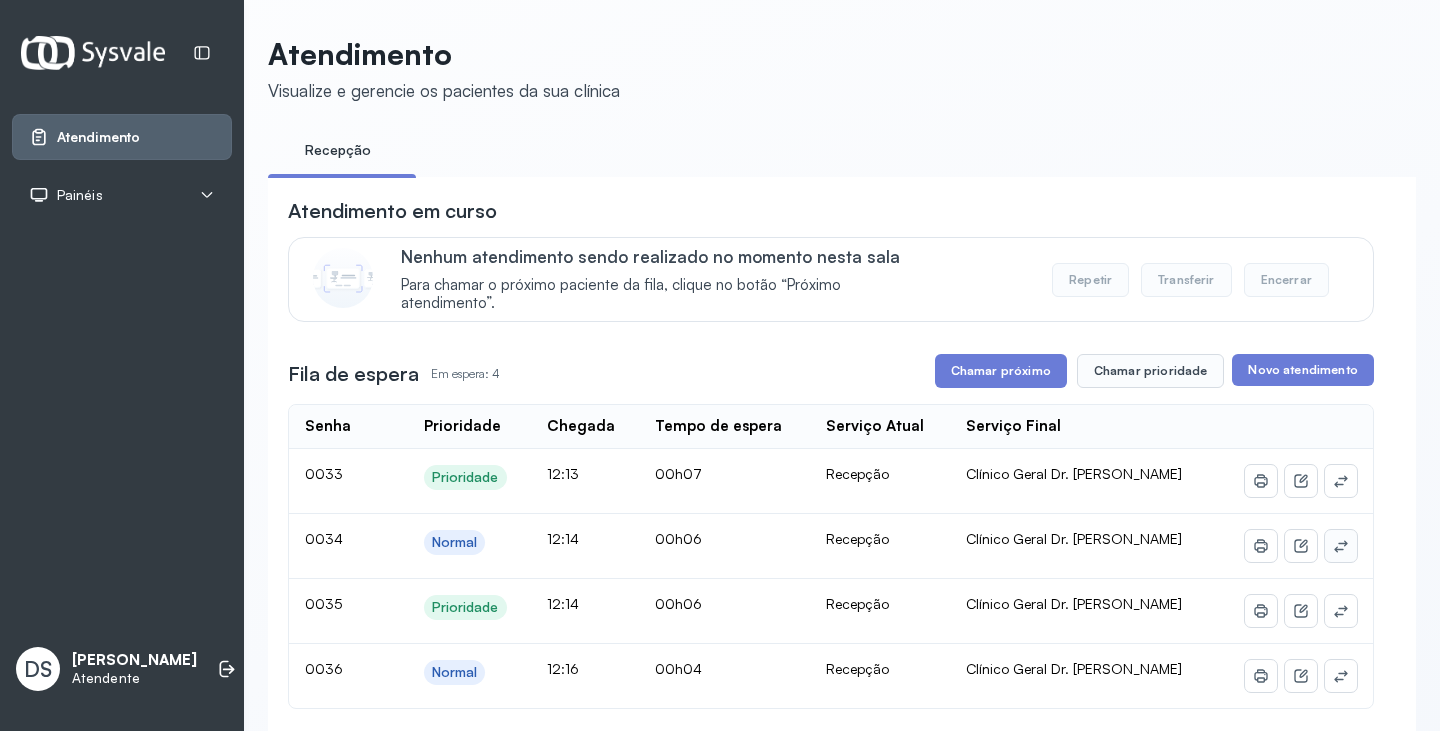 click 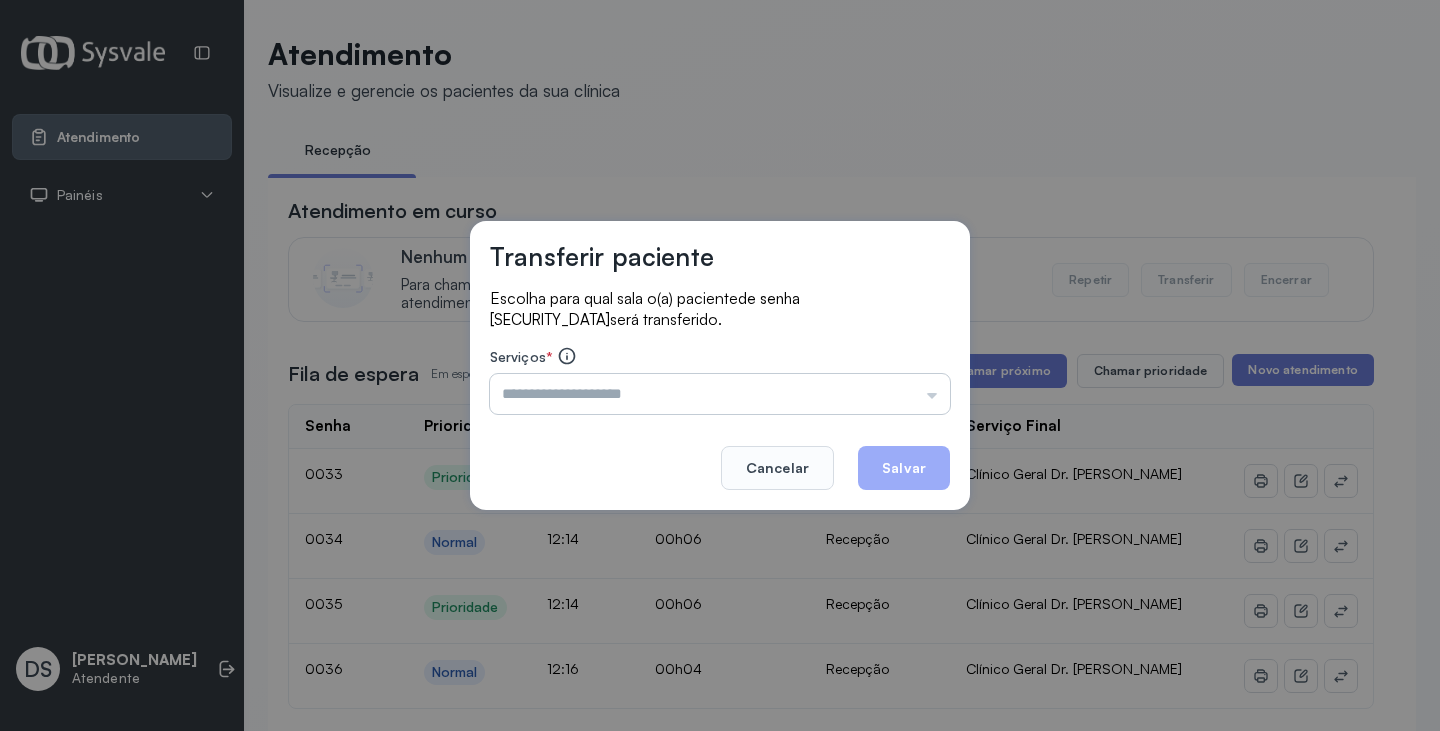 click at bounding box center [720, 394] 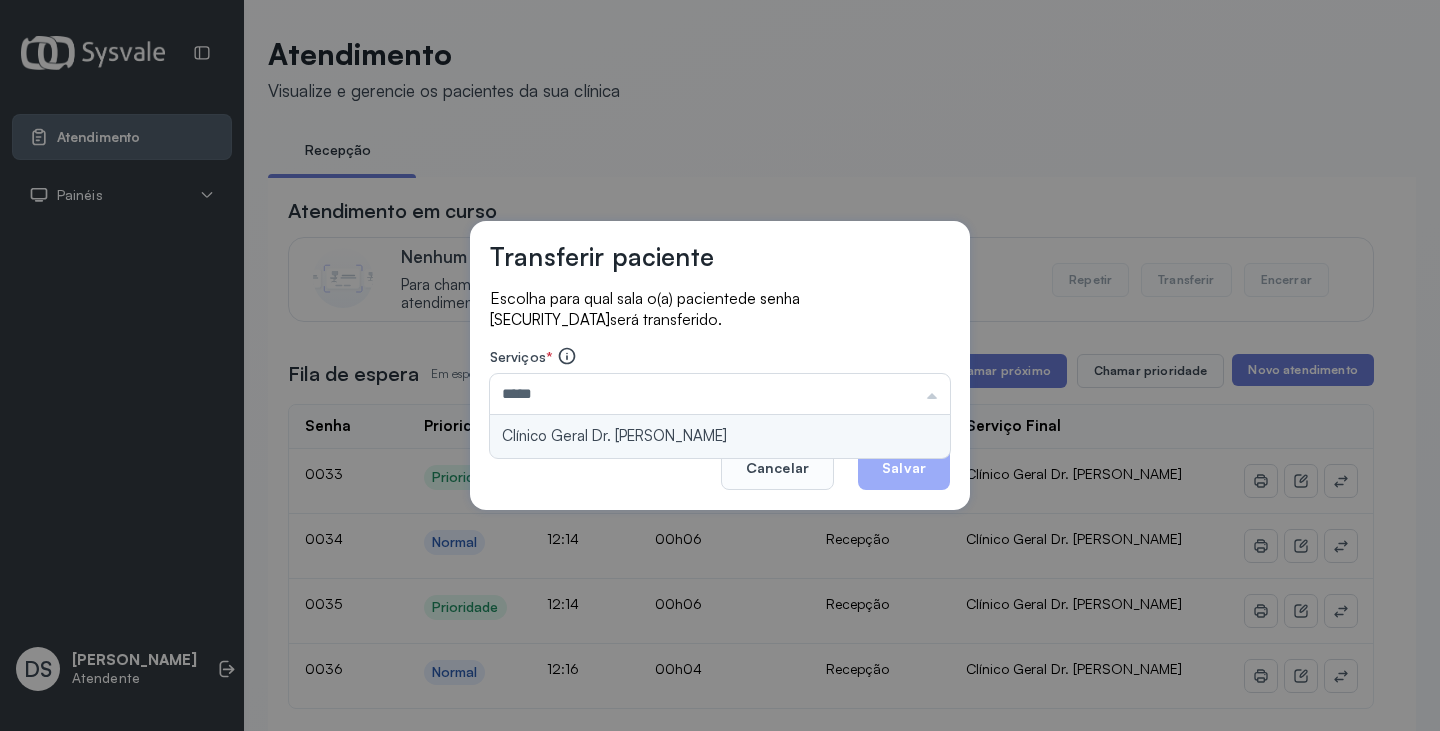 type on "**********" 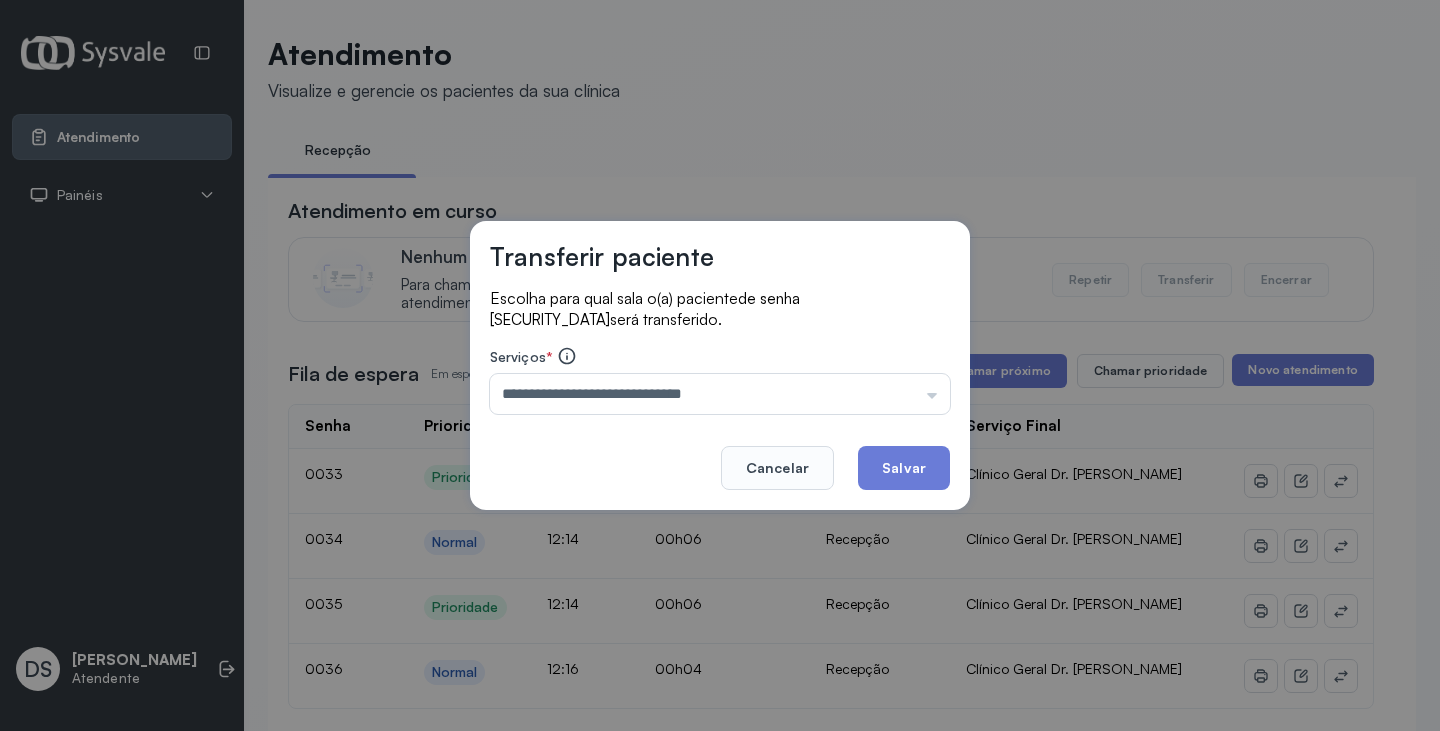 click on "**********" at bounding box center [720, 365] 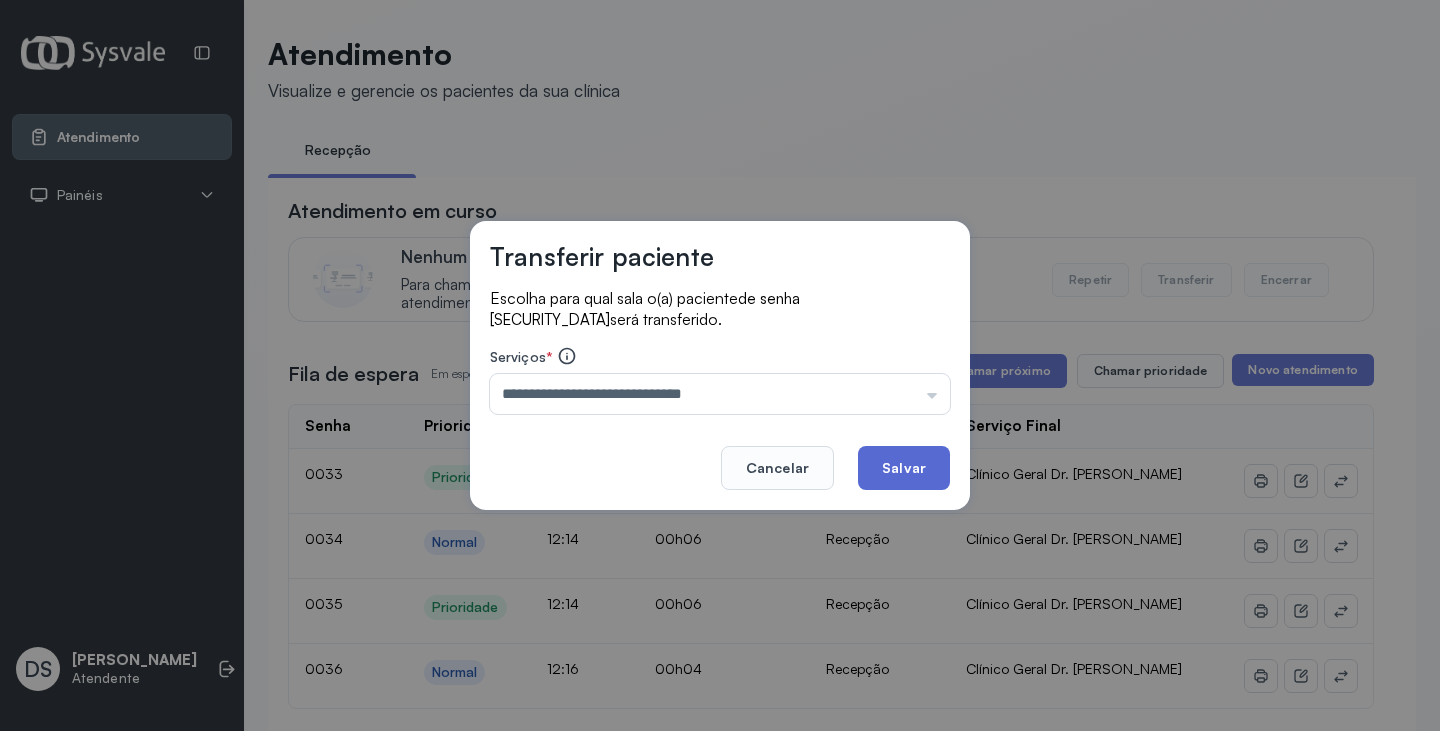 click on "Salvar" 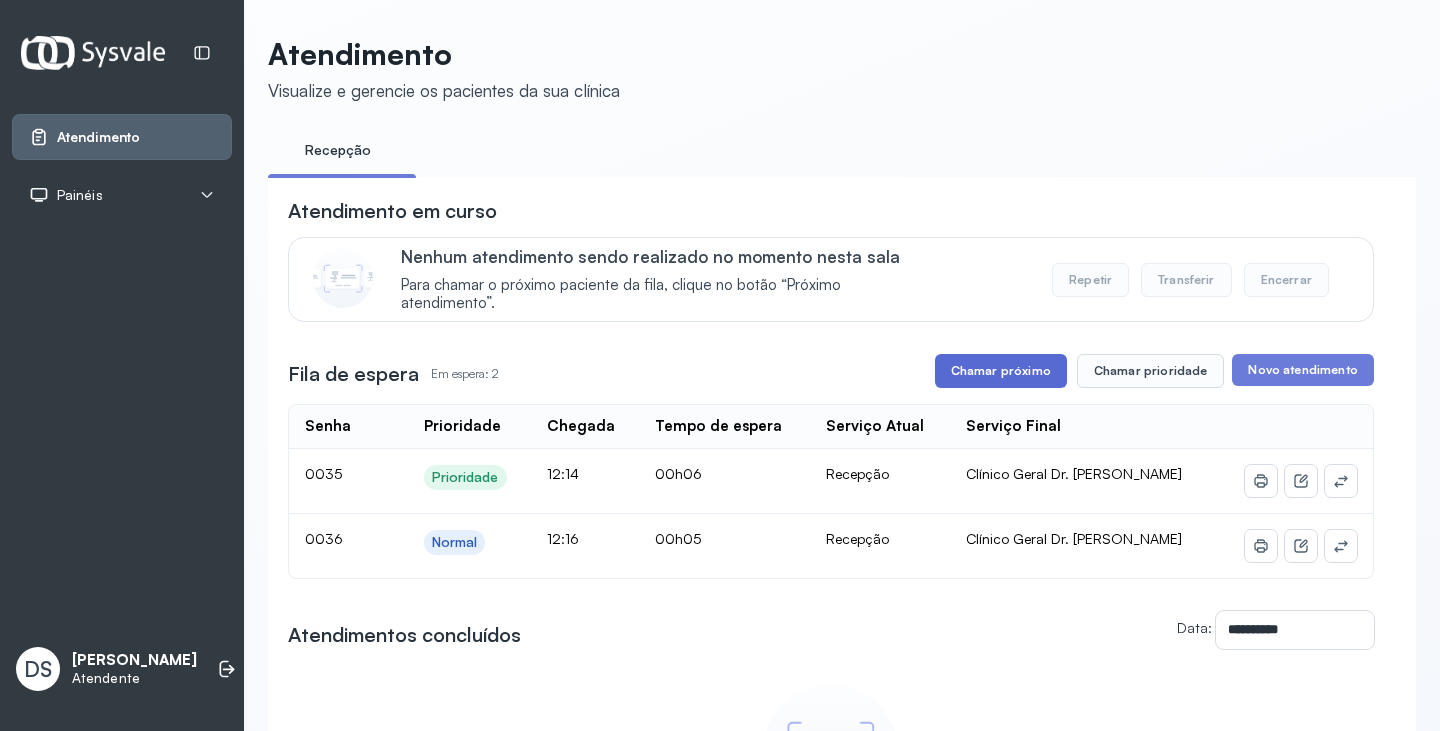 click on "Chamar próximo" at bounding box center (1001, 371) 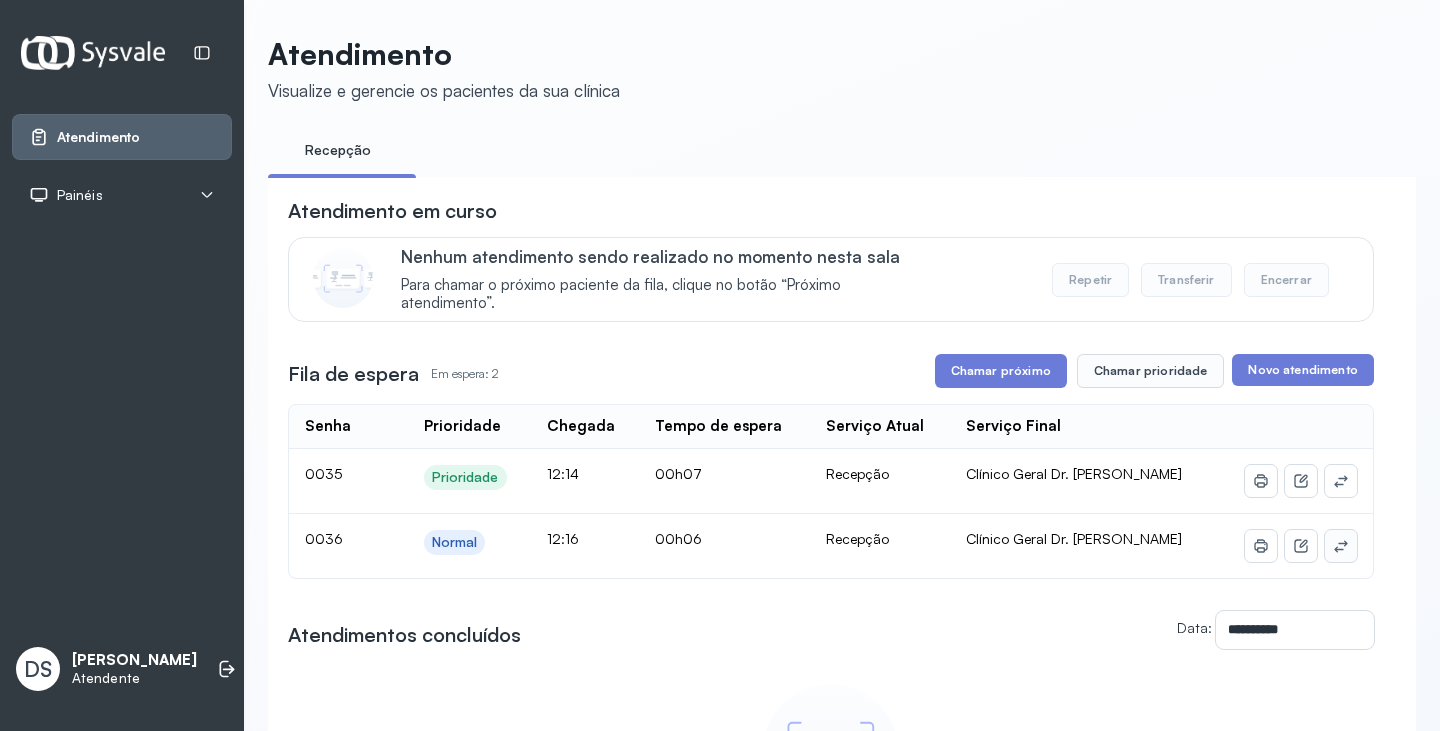 click 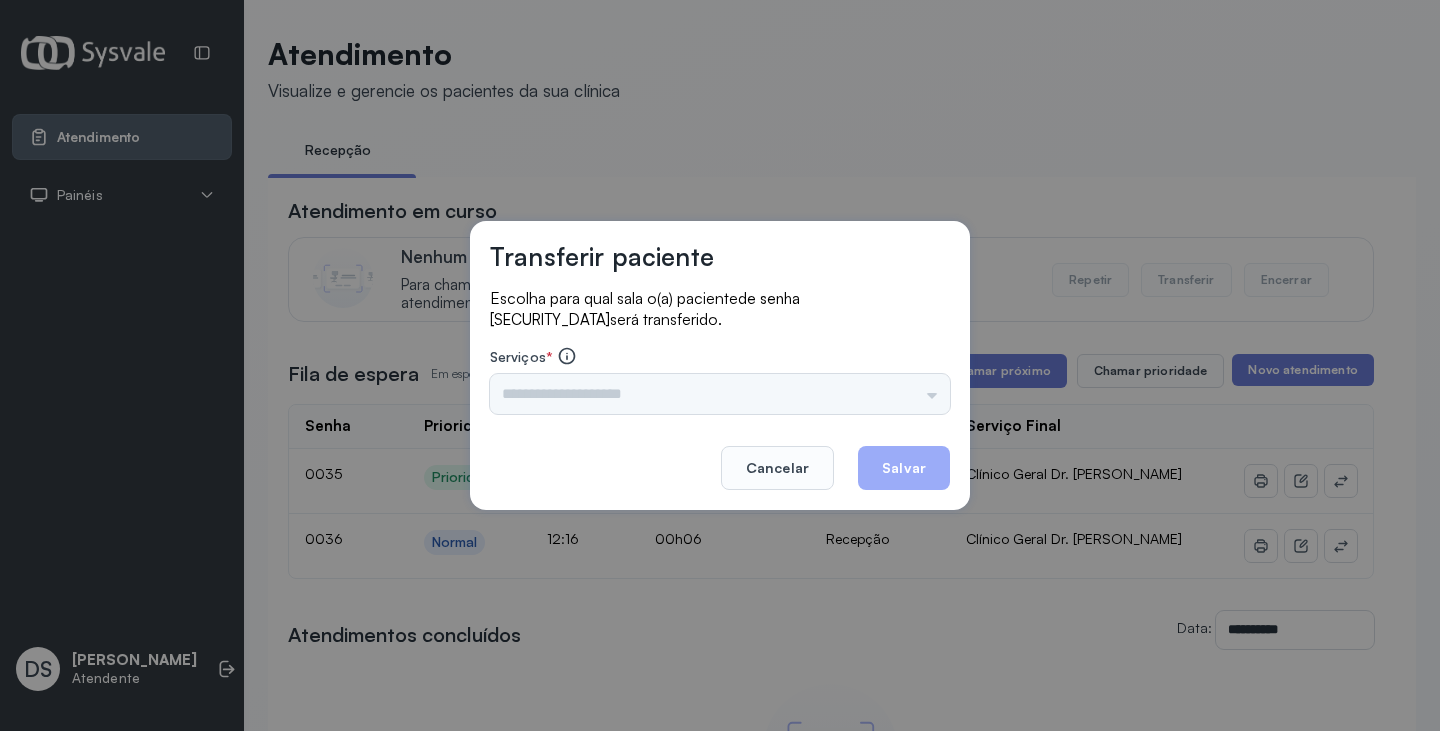 click on "Triagem Ortopedista Dr. Mauricio Ortopedista Dr. Ramon Ginecologista Dr. Amilton Ginecologista Dra. Luana Obstetra Dr. Orlindo Obstetra Dra. Vera Ultrassonografia Dr. Orlindo Ultrassonografia Dr. Amilton Consulta com Neurologista Dr. Ezir Reumatologista Dr. Juvenilson Endocrinologista Washington Dermatologista Dra. Renata Nefrologista Dr. Edvaldo Geriatra Dra. Vanessa Infectologista Dra. Vanessa Oftalmologista Dra. Consulta Proctologista/Cirurgia Geral Dra. Geislane Otorrinolaringologista Dr. Pedro Pequena Cirurgia Dr. Geislane Pequena Cirurgia Dr. AMILTON ECG Espirometria com Broncodilatador Espirometria sem Broncodilatador Ecocardiograma - Dra. Vanessa Viana Exame de PPD Enf. Jane Raquel RETIRADA DE CERUME DR. PEDRO VACINAÇÃO Preventivo Enf. Luciana Preventivo Enf. Tiago Araujo Consulta de Enfermagem Enf. Tiago Consulta de Enfermagem Enf. Luciana Consulta  Cardiologista Dr. Everson Consulta Enf. Jane Raquel Dispensação de Medicação Agendamento Consulta Enf. Tiago Agendamento consulta Enf. Luciana" at bounding box center (720, 394) 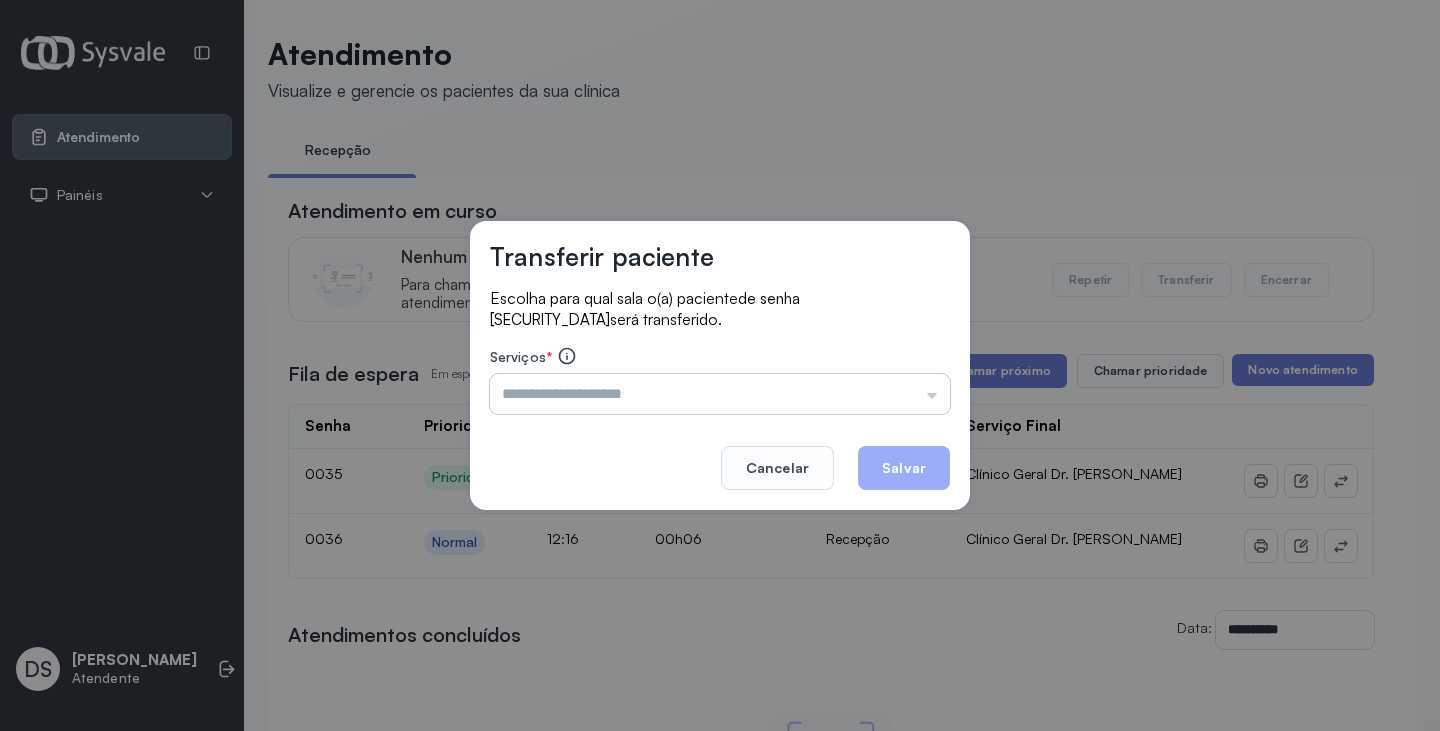 click at bounding box center [720, 394] 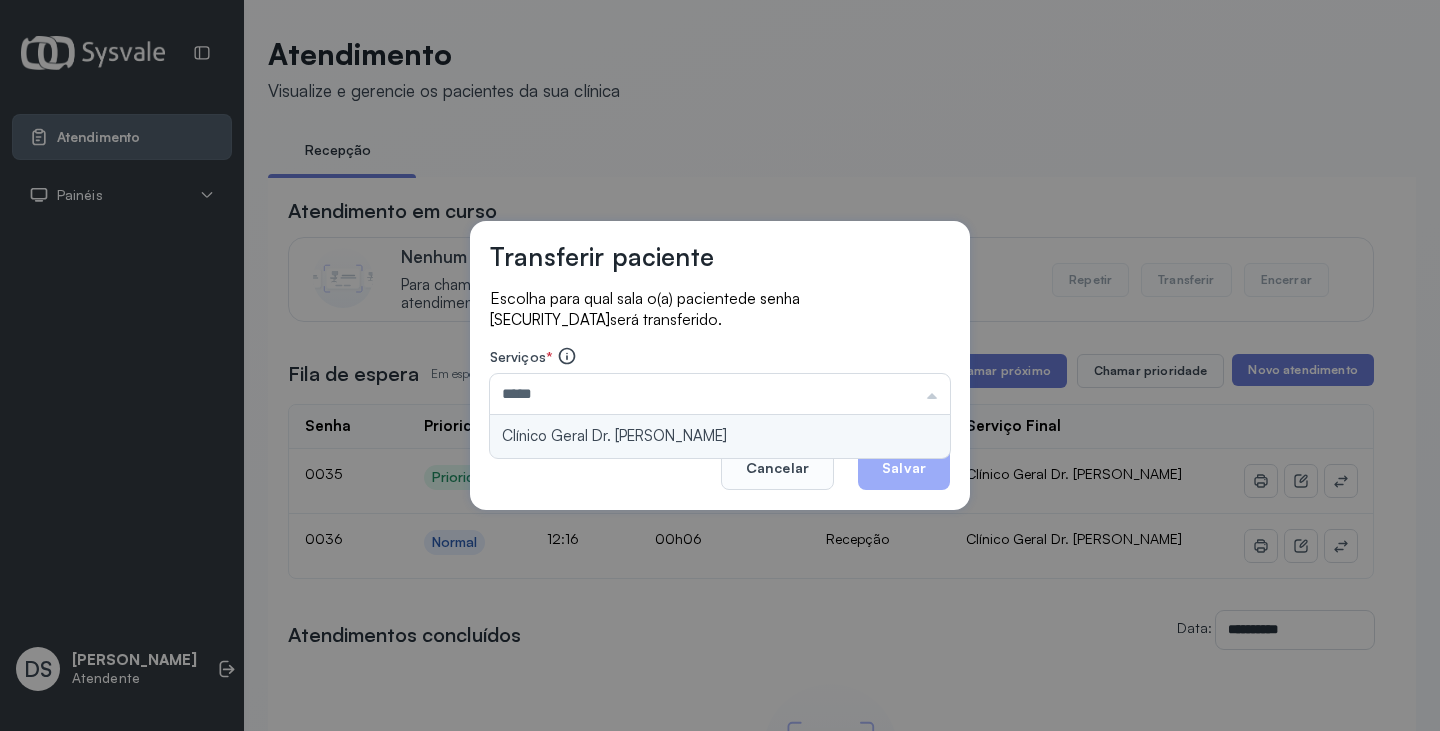 type on "**********" 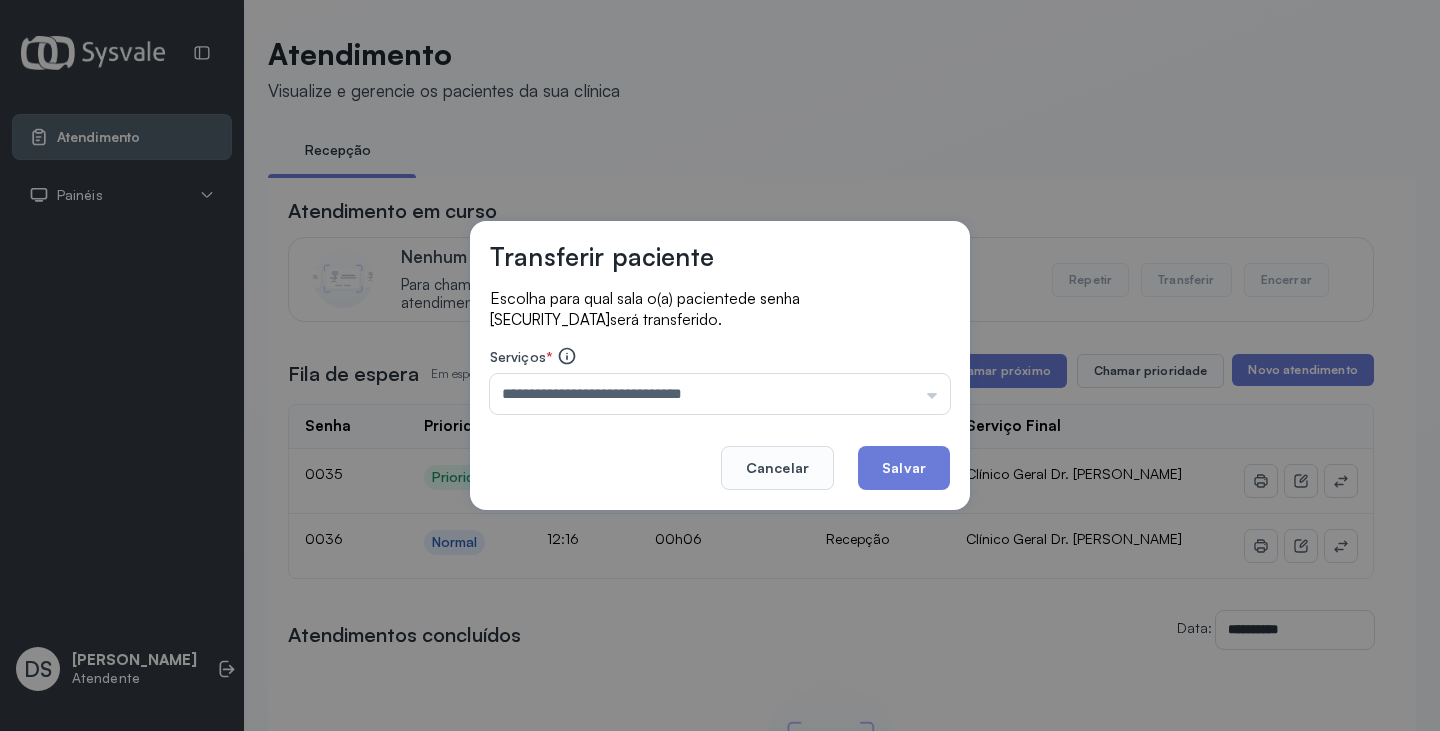 click on "**********" at bounding box center [720, 365] 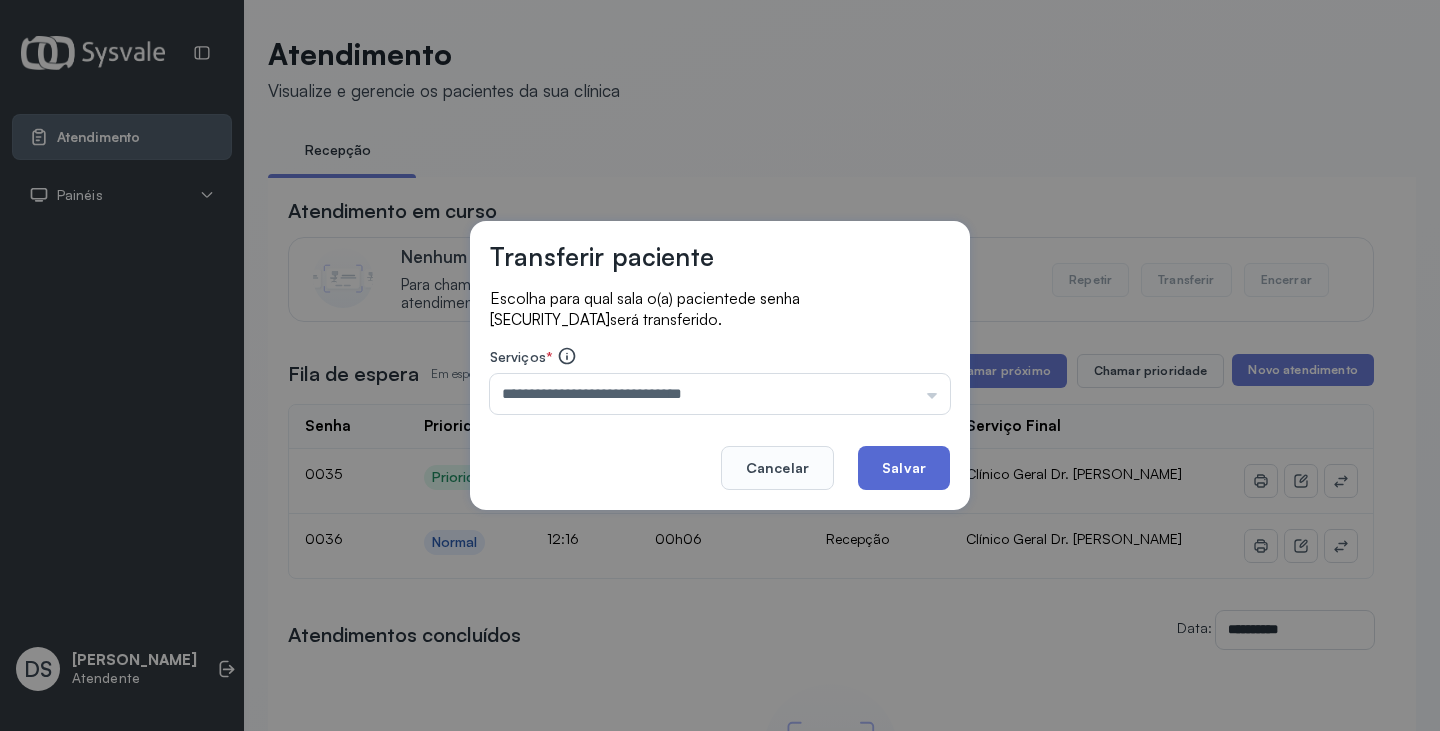 click on "Salvar" 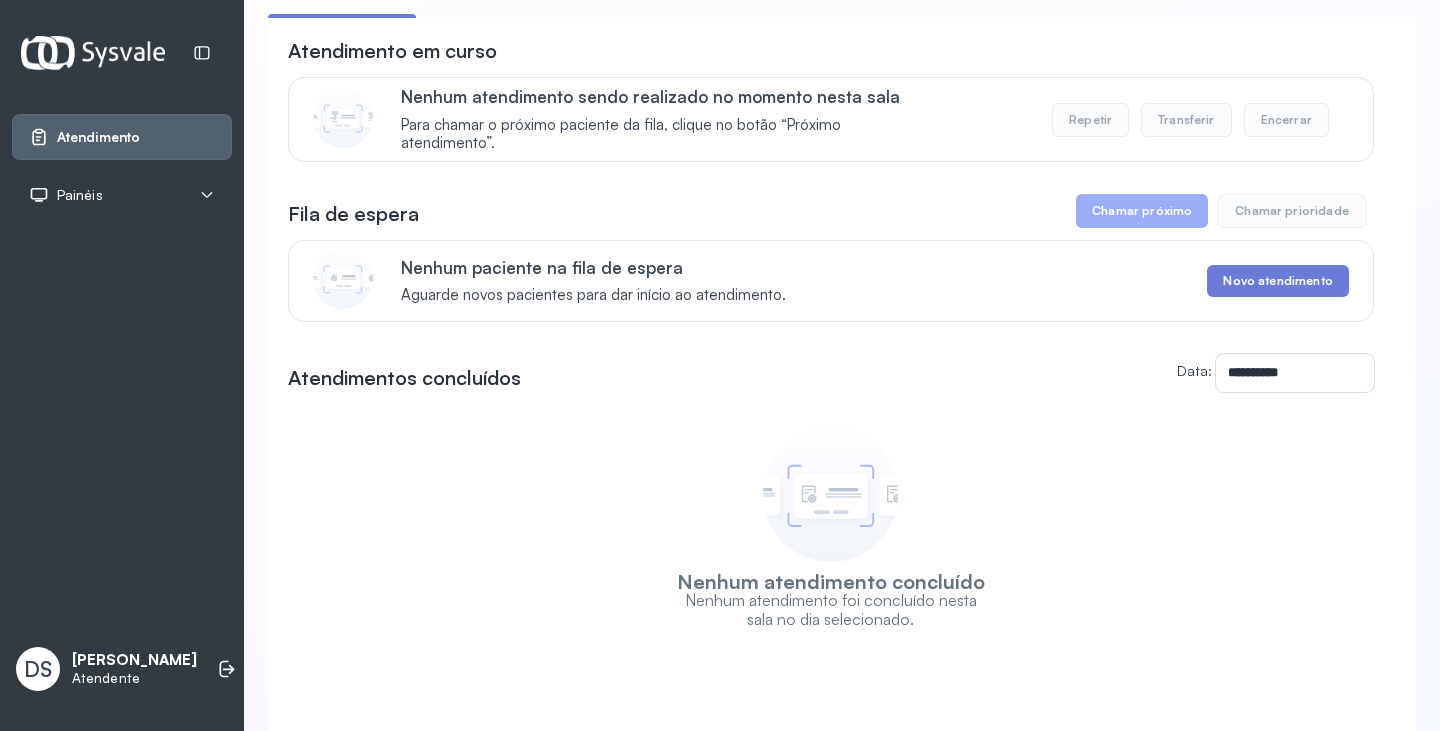 scroll, scrollTop: 0, scrollLeft: 0, axis: both 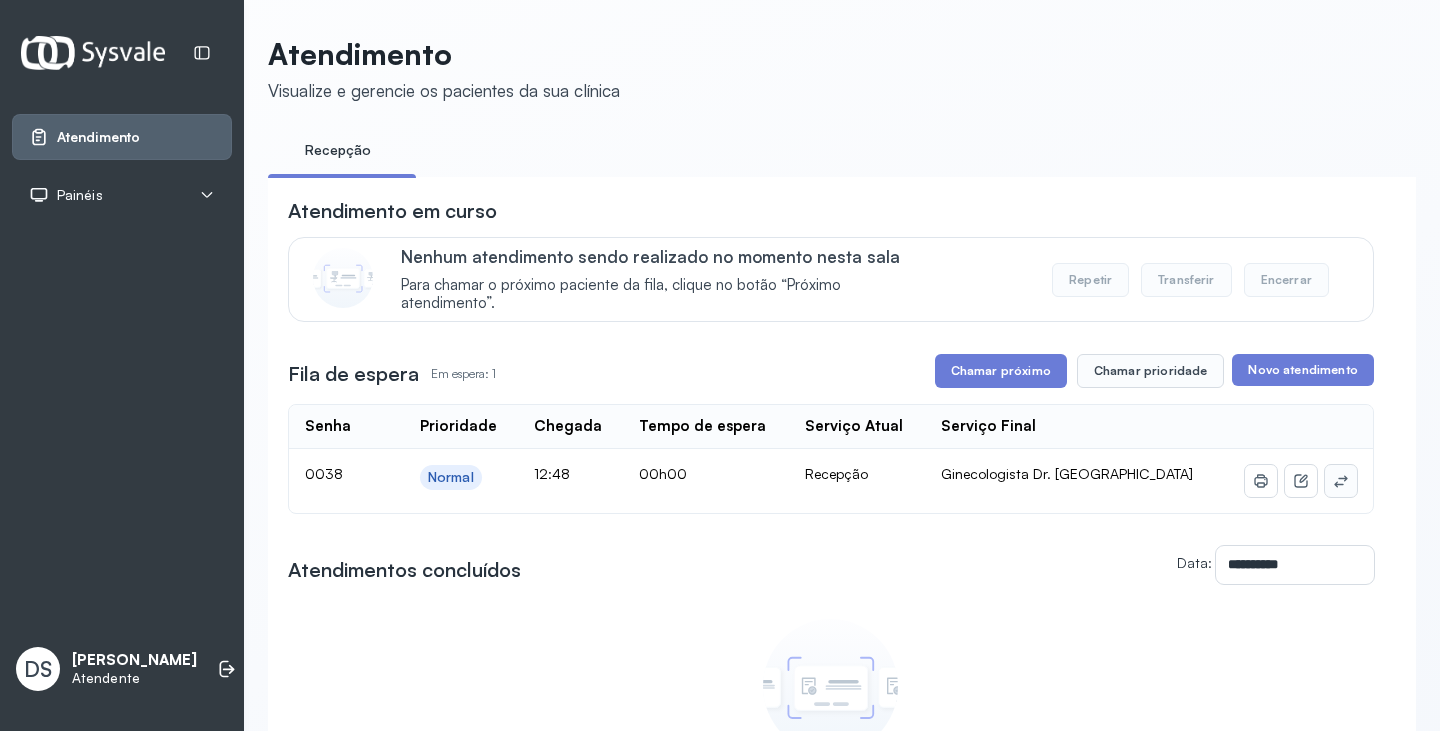 click 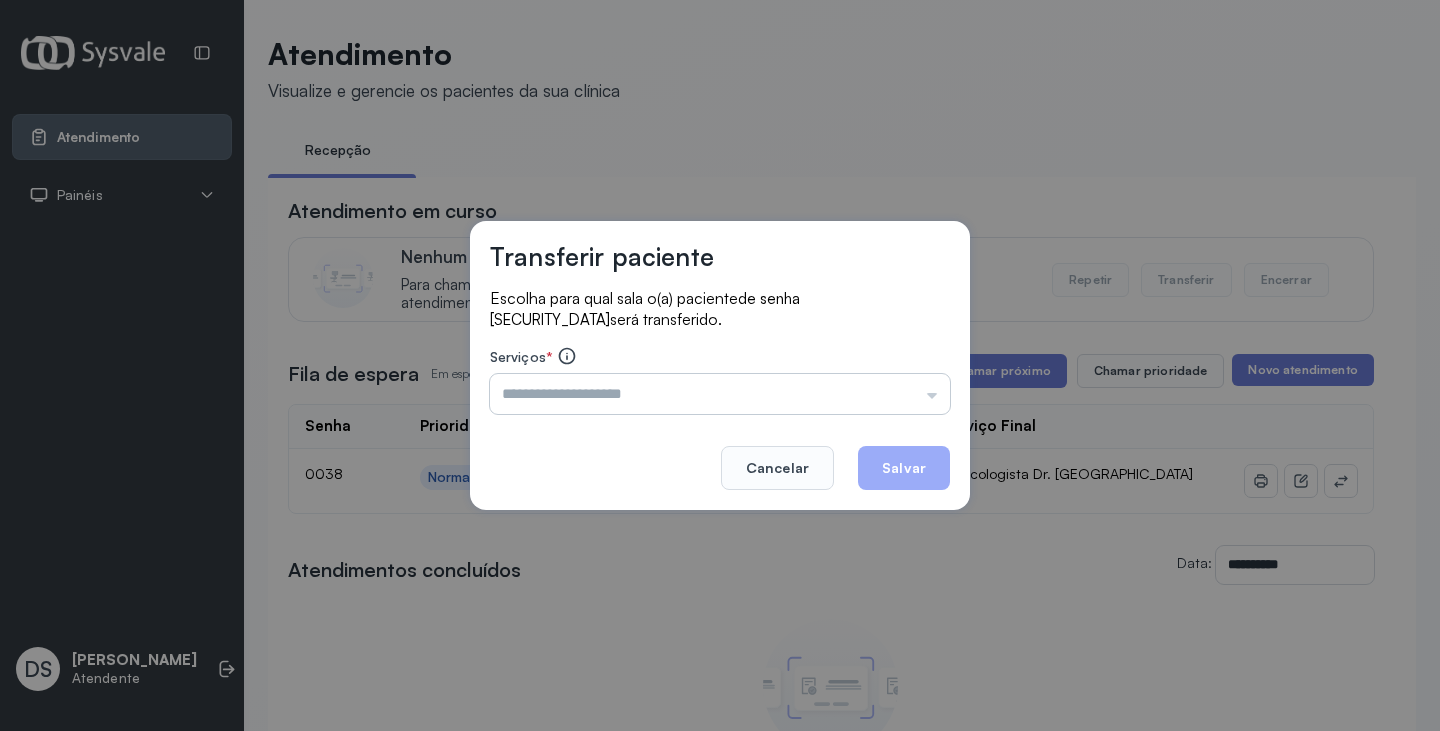 click at bounding box center [720, 394] 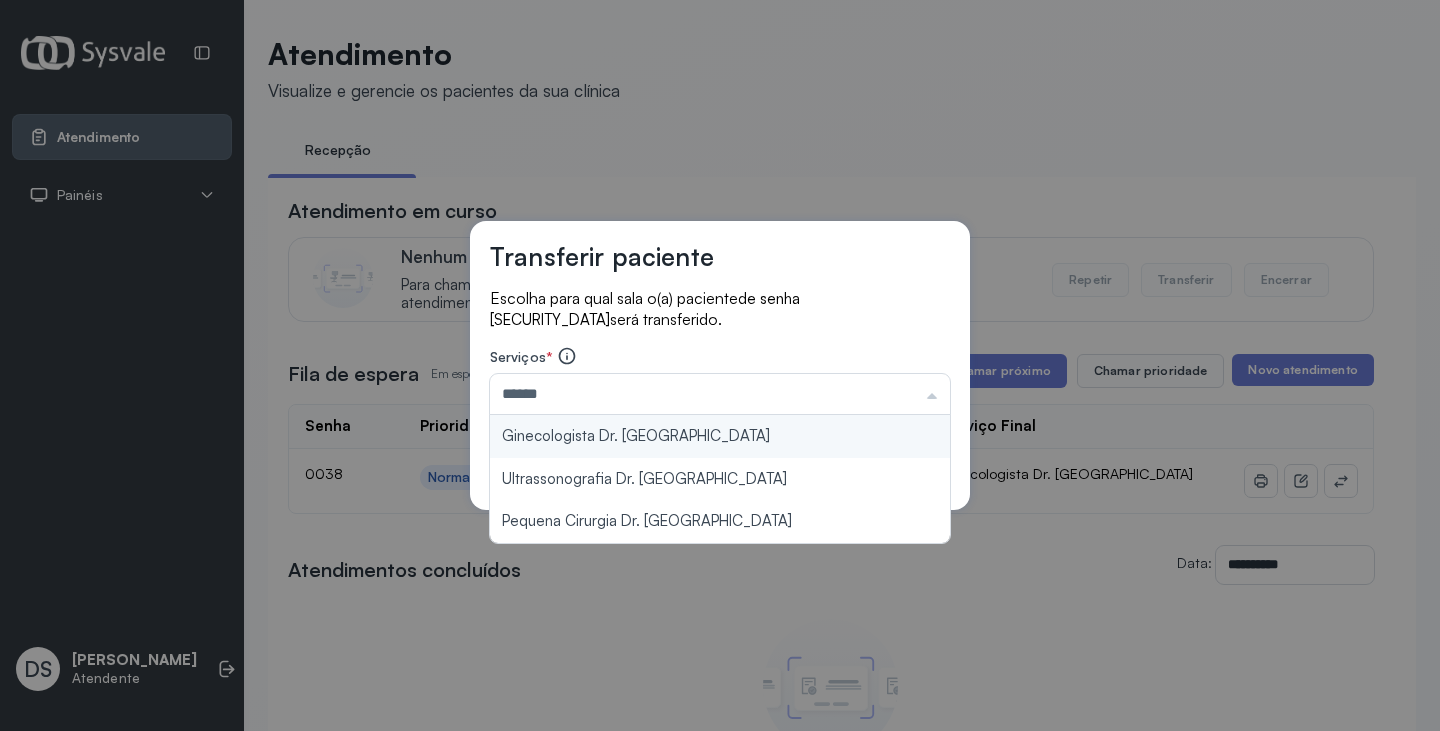 type on "**********" 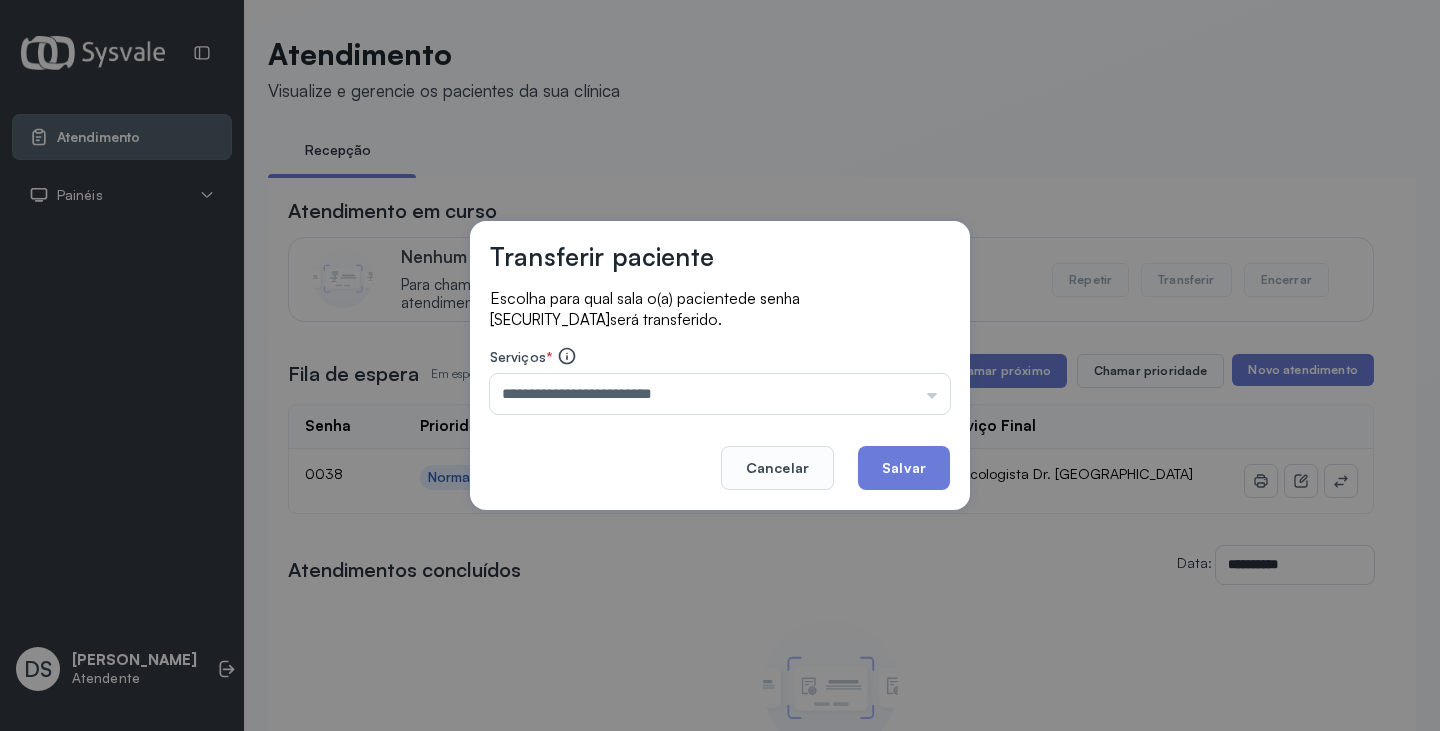 click on "**********" at bounding box center (720, 365) 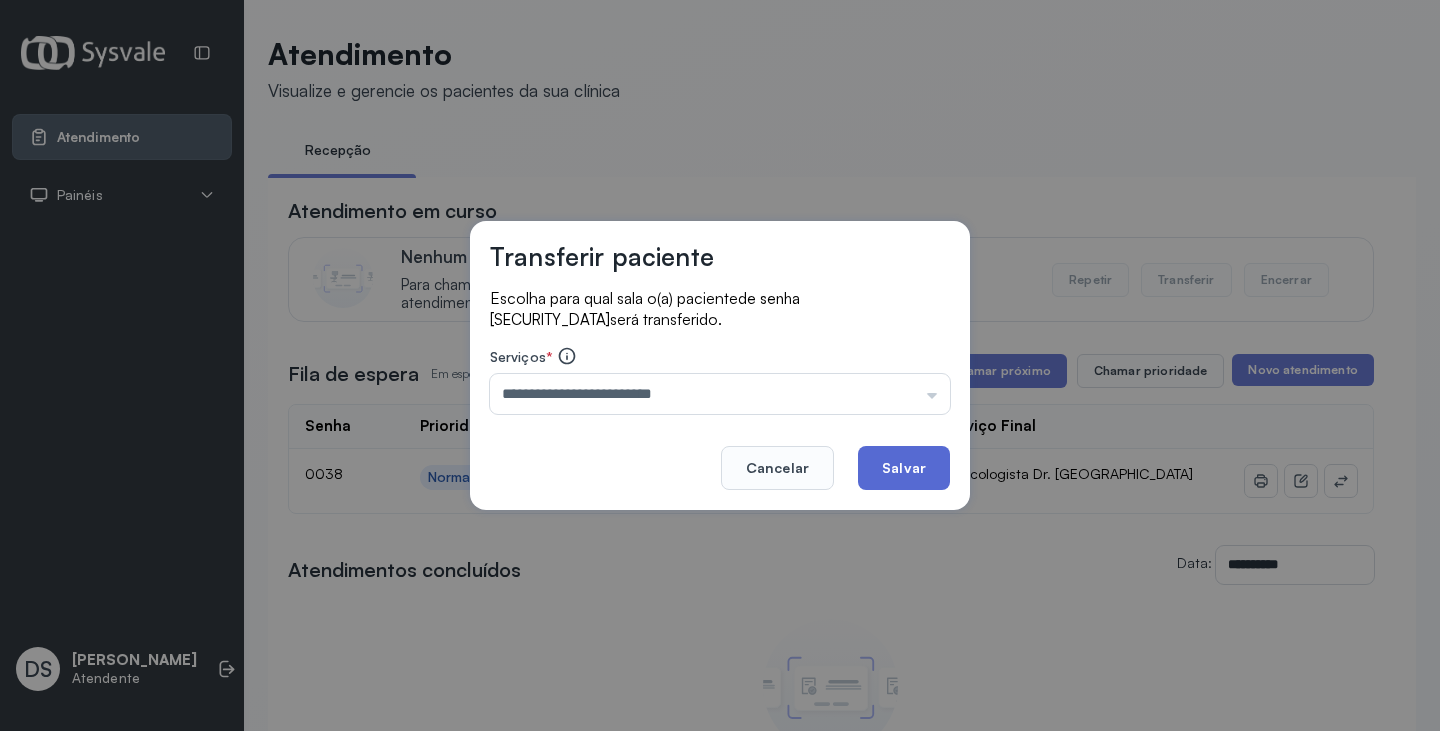 click on "Salvar" 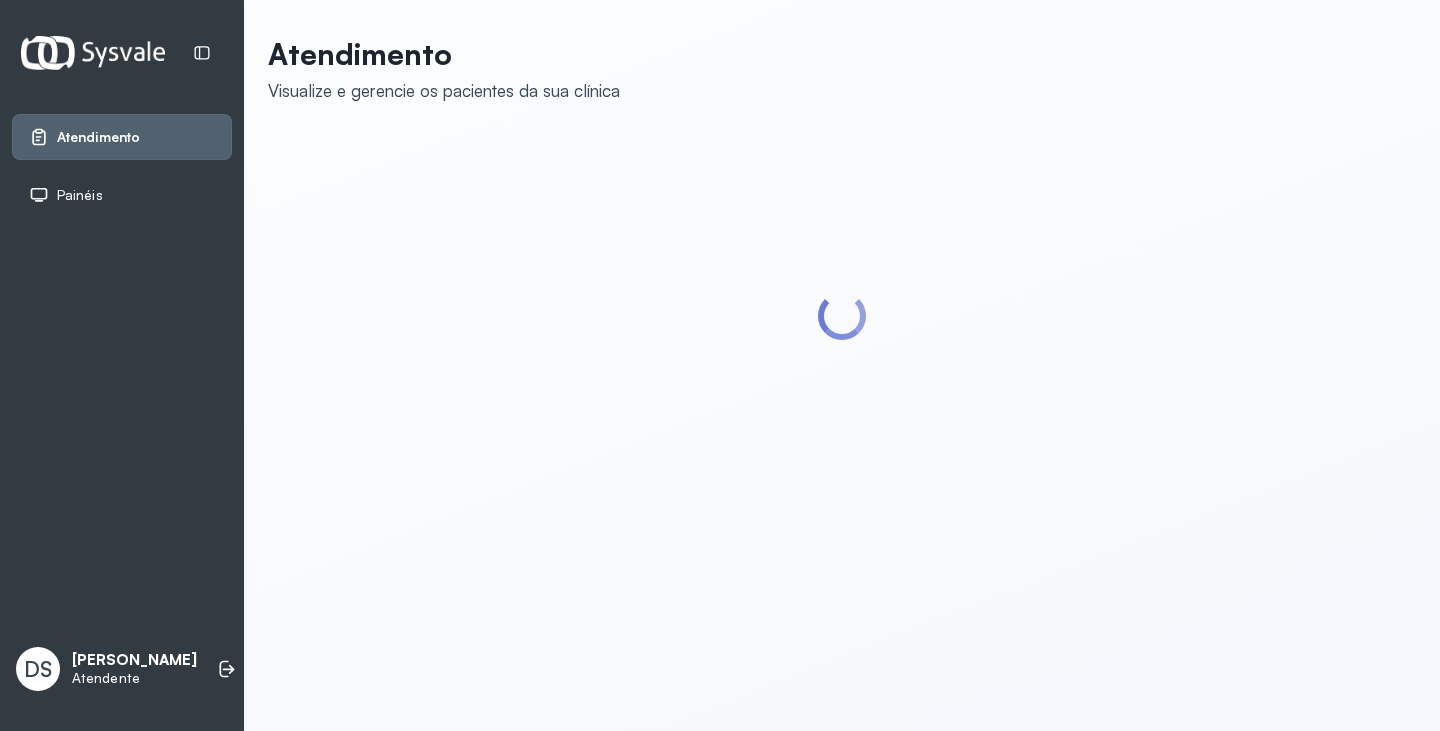 scroll, scrollTop: 0, scrollLeft: 0, axis: both 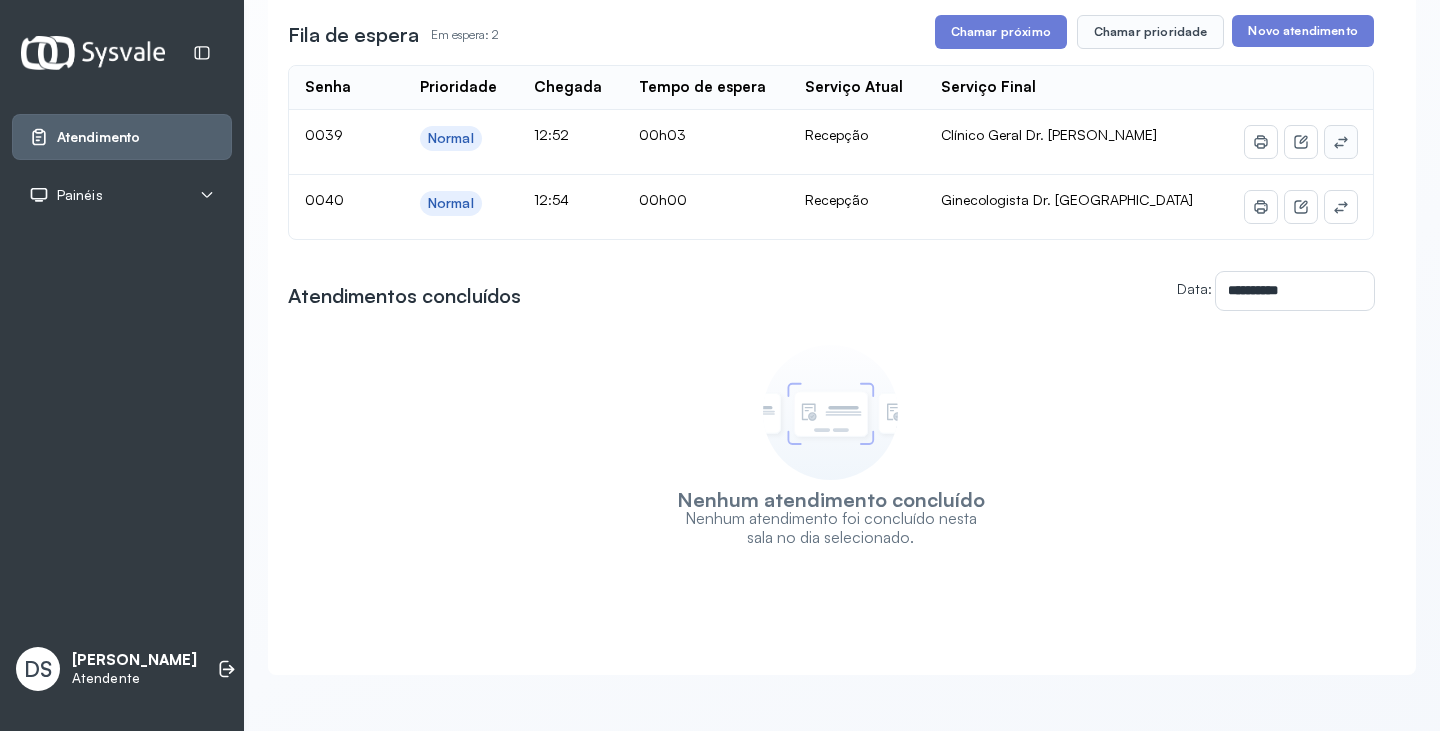 click 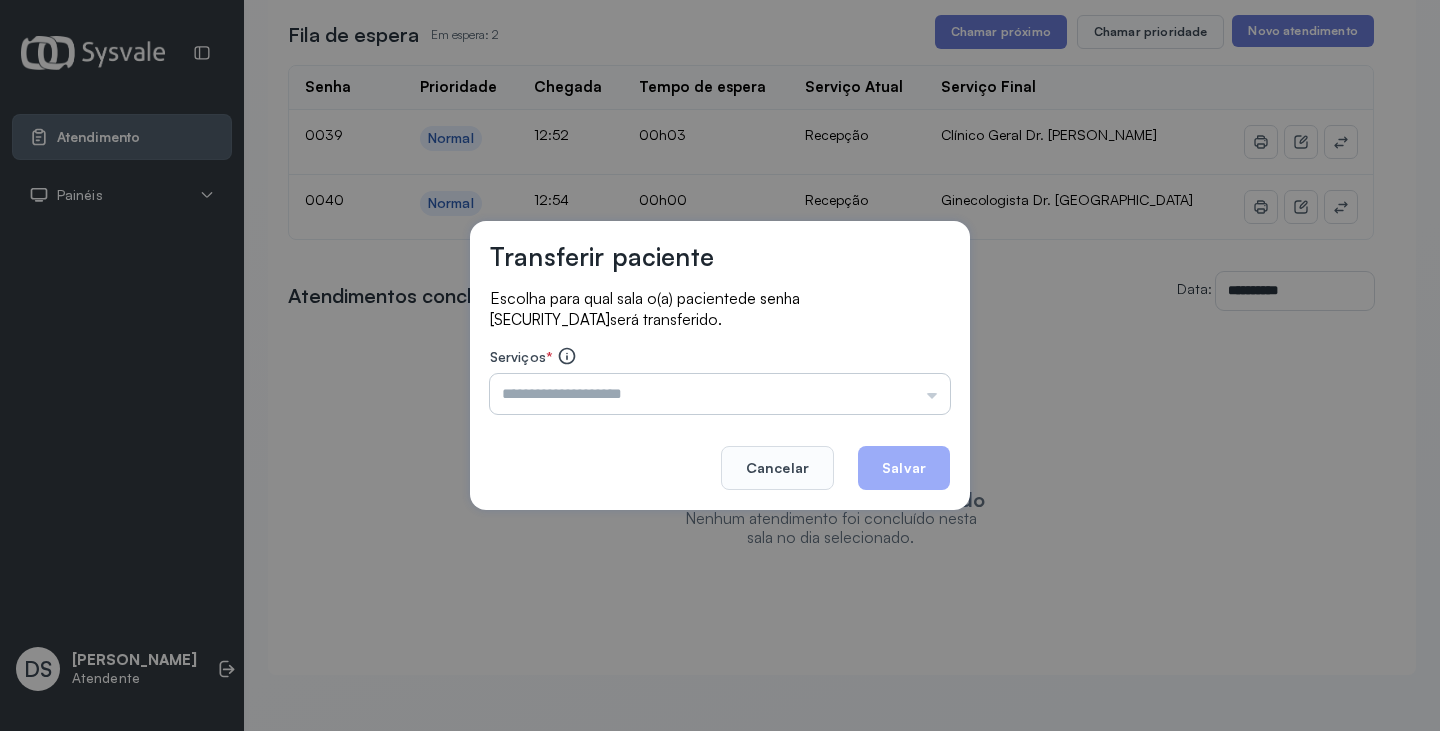 click at bounding box center [720, 394] 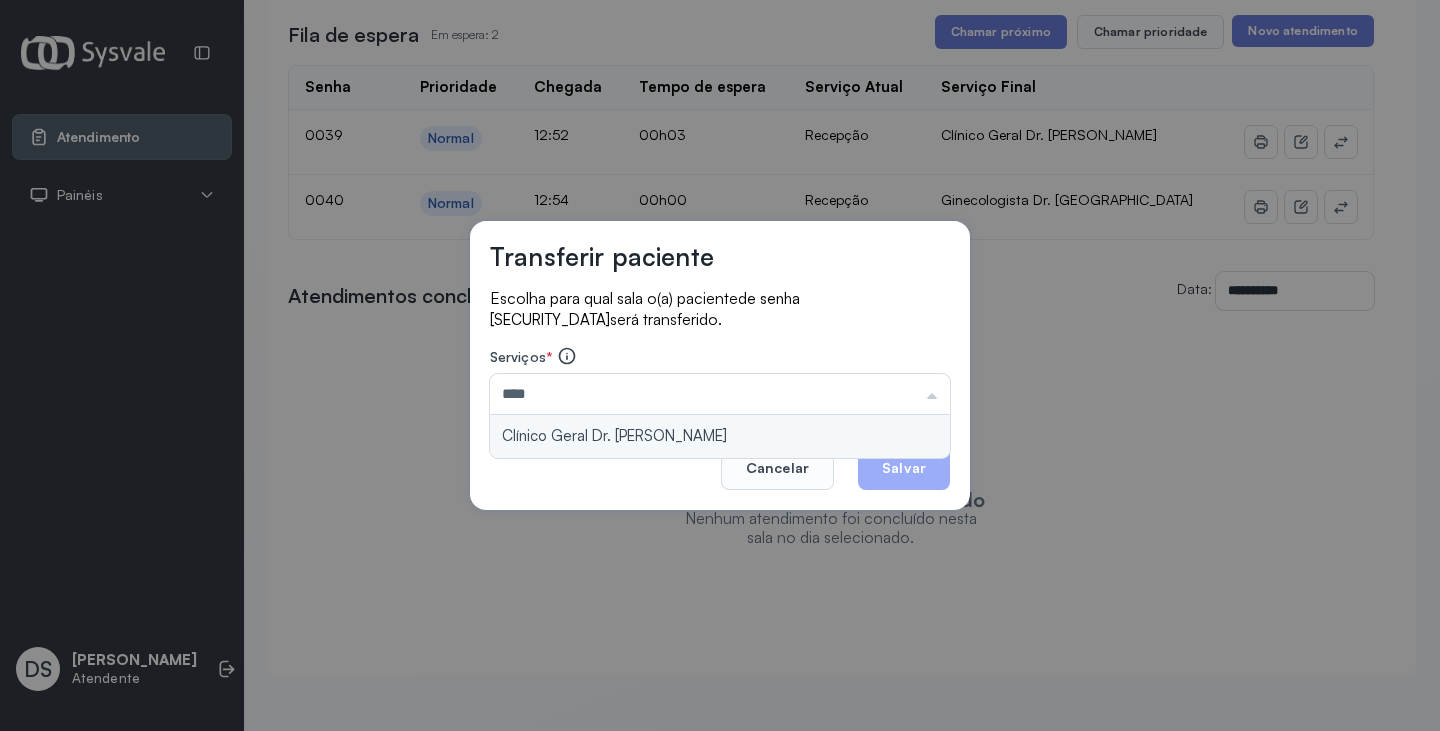 type on "**********" 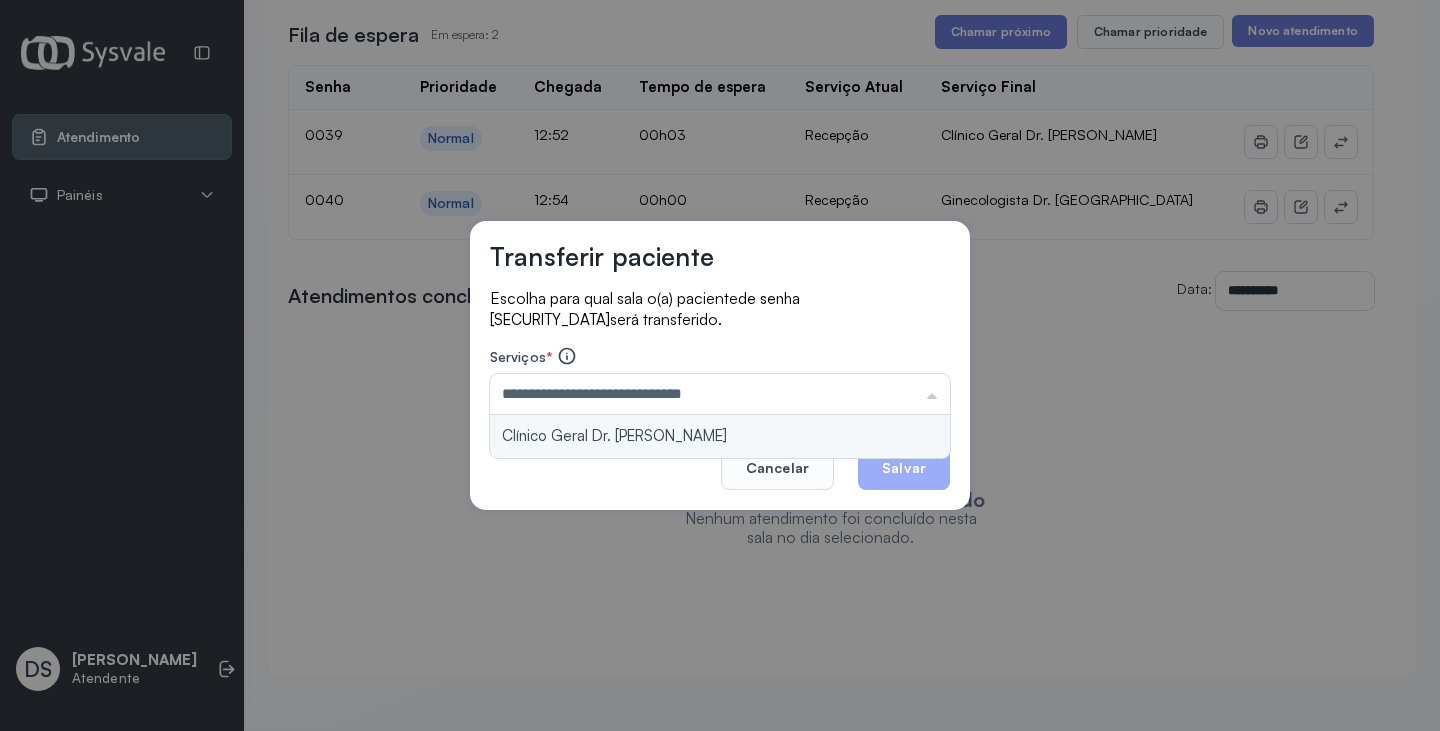 click on "**********" at bounding box center [720, 365] 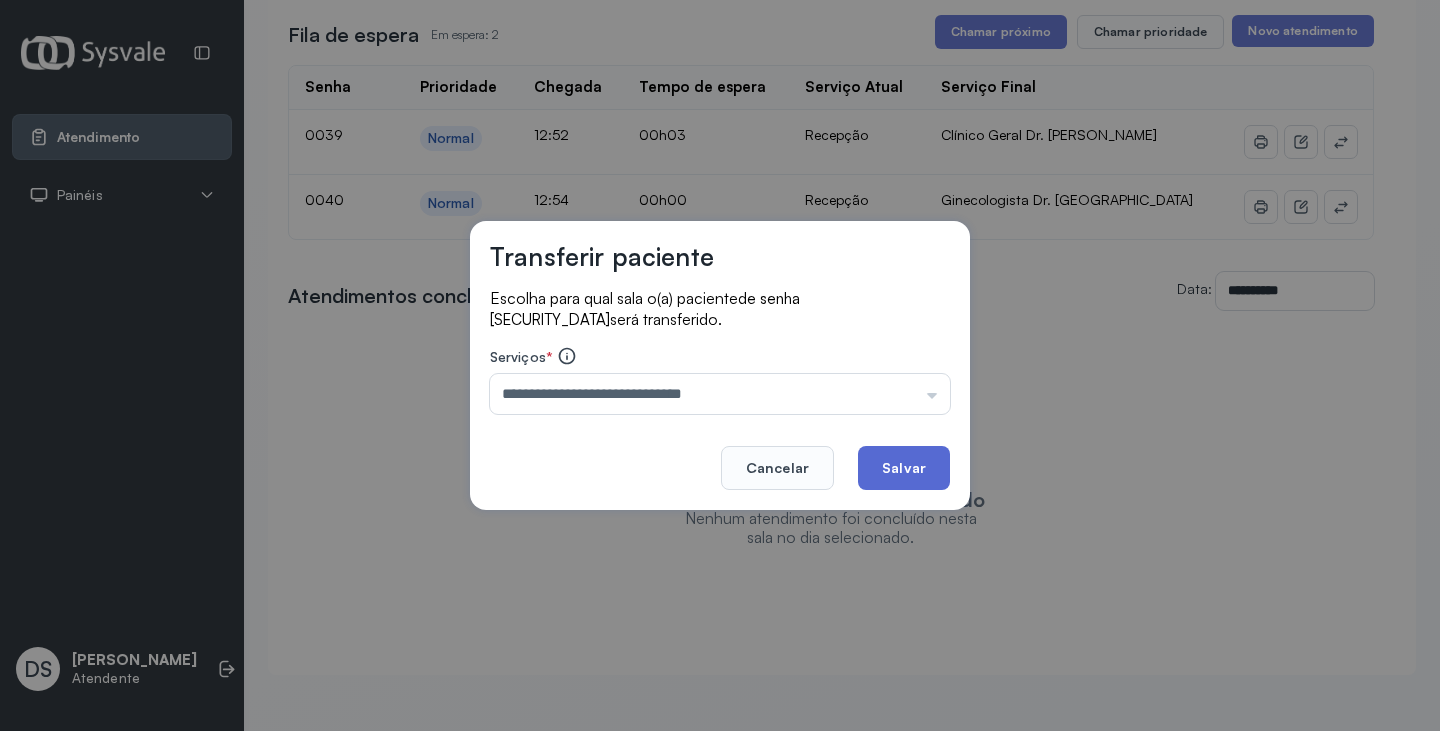 click on "Salvar" 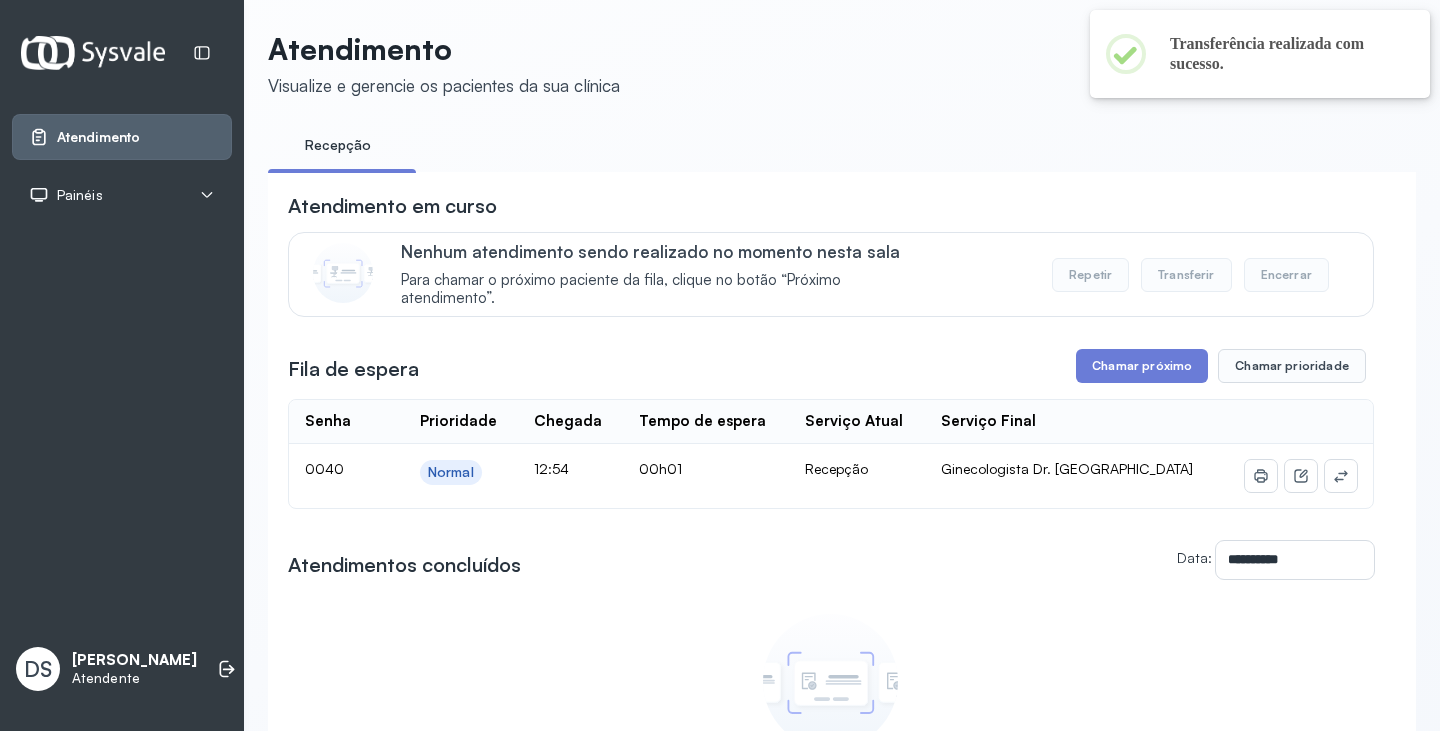 scroll, scrollTop: 295, scrollLeft: 0, axis: vertical 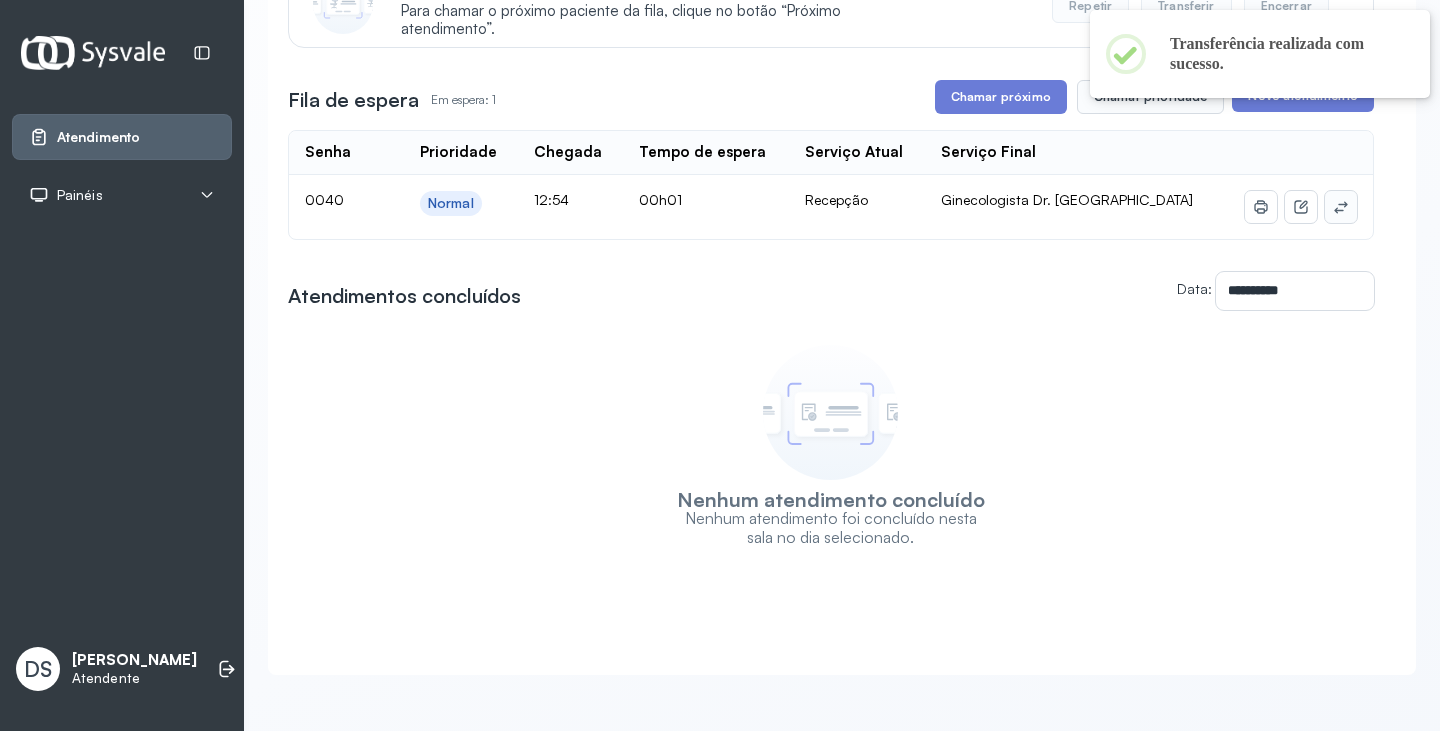 click 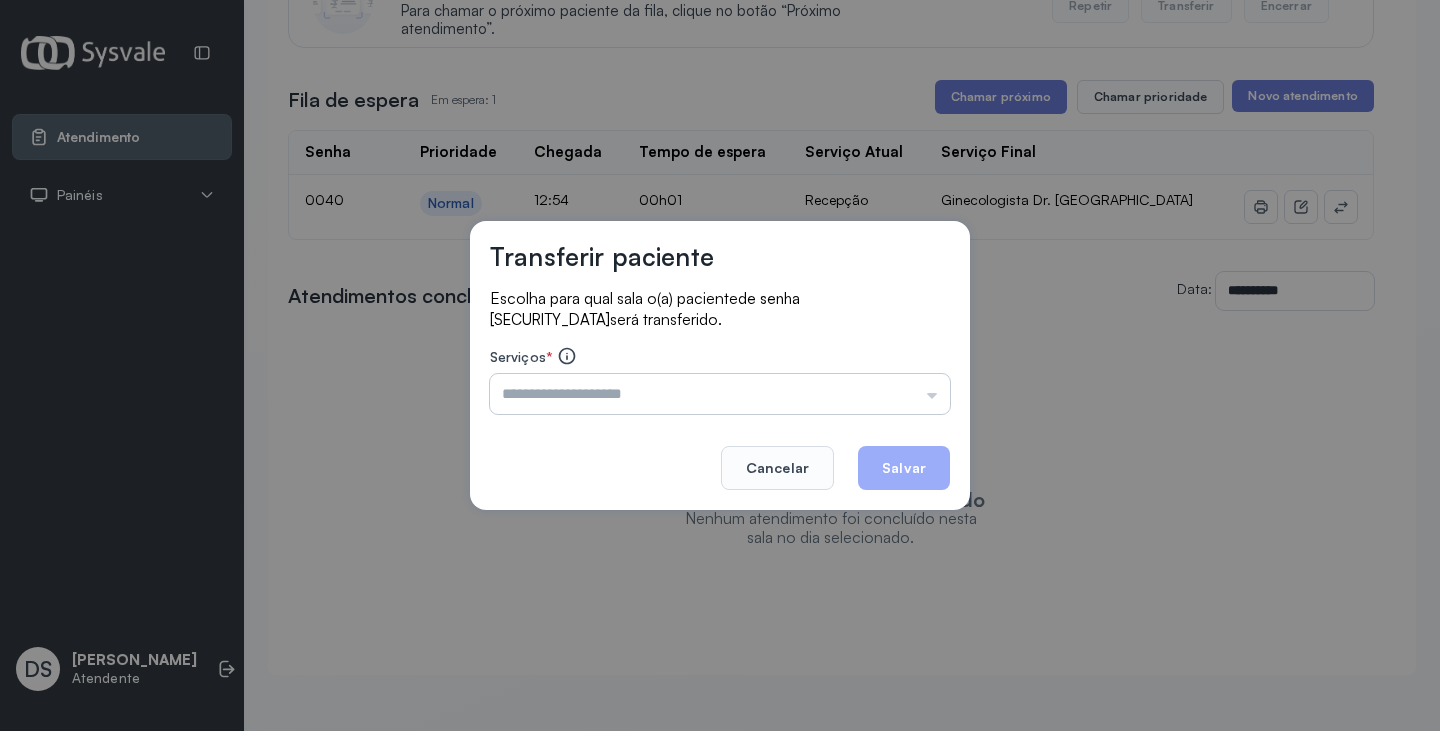 click at bounding box center (720, 394) 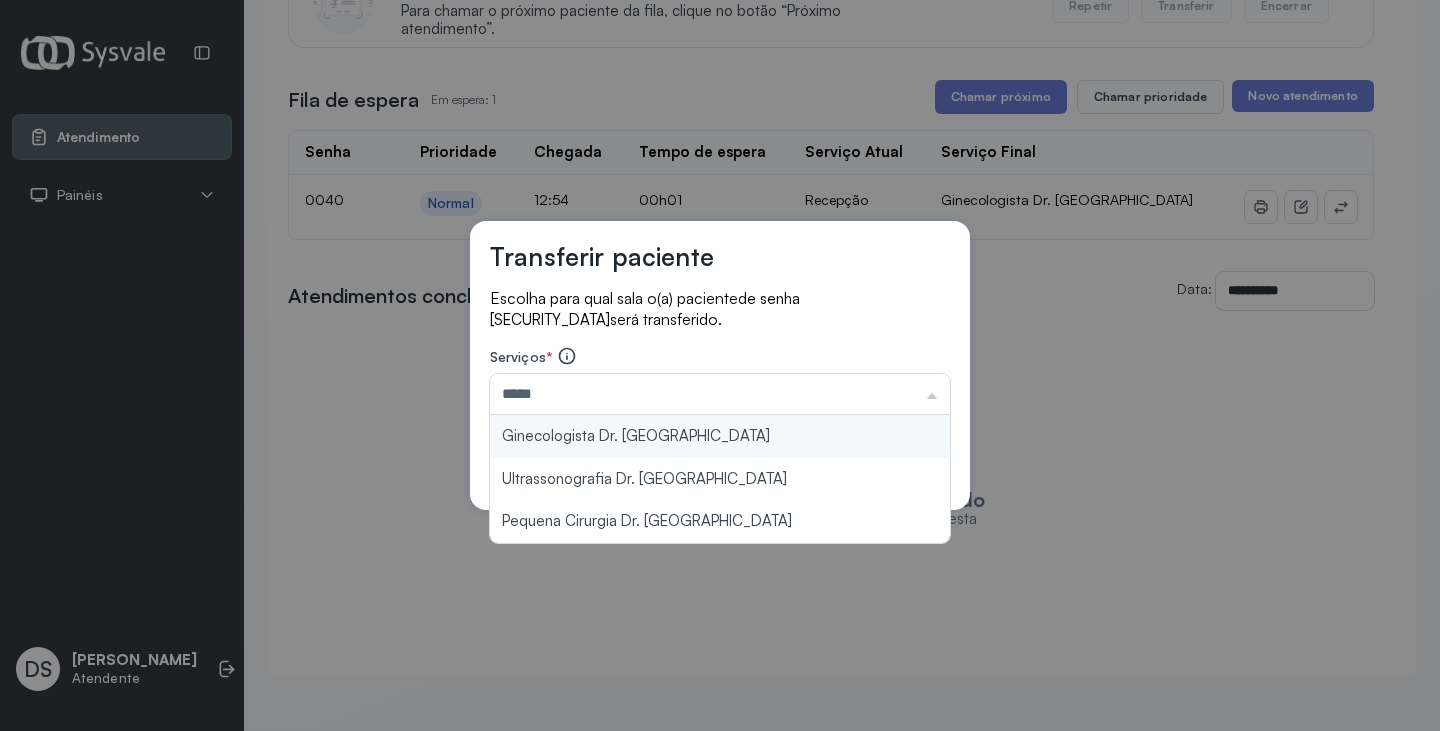 type on "**********" 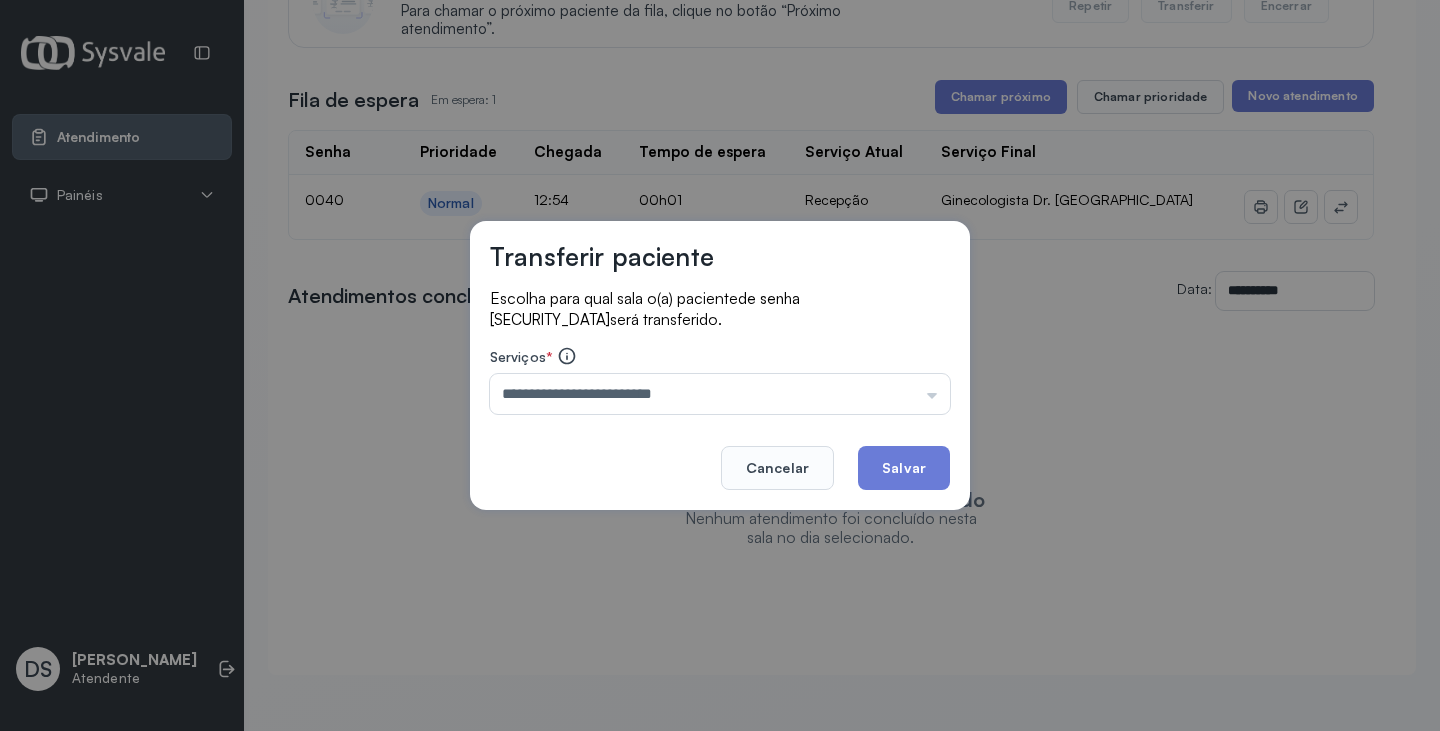 click on "**********" at bounding box center (720, 365) 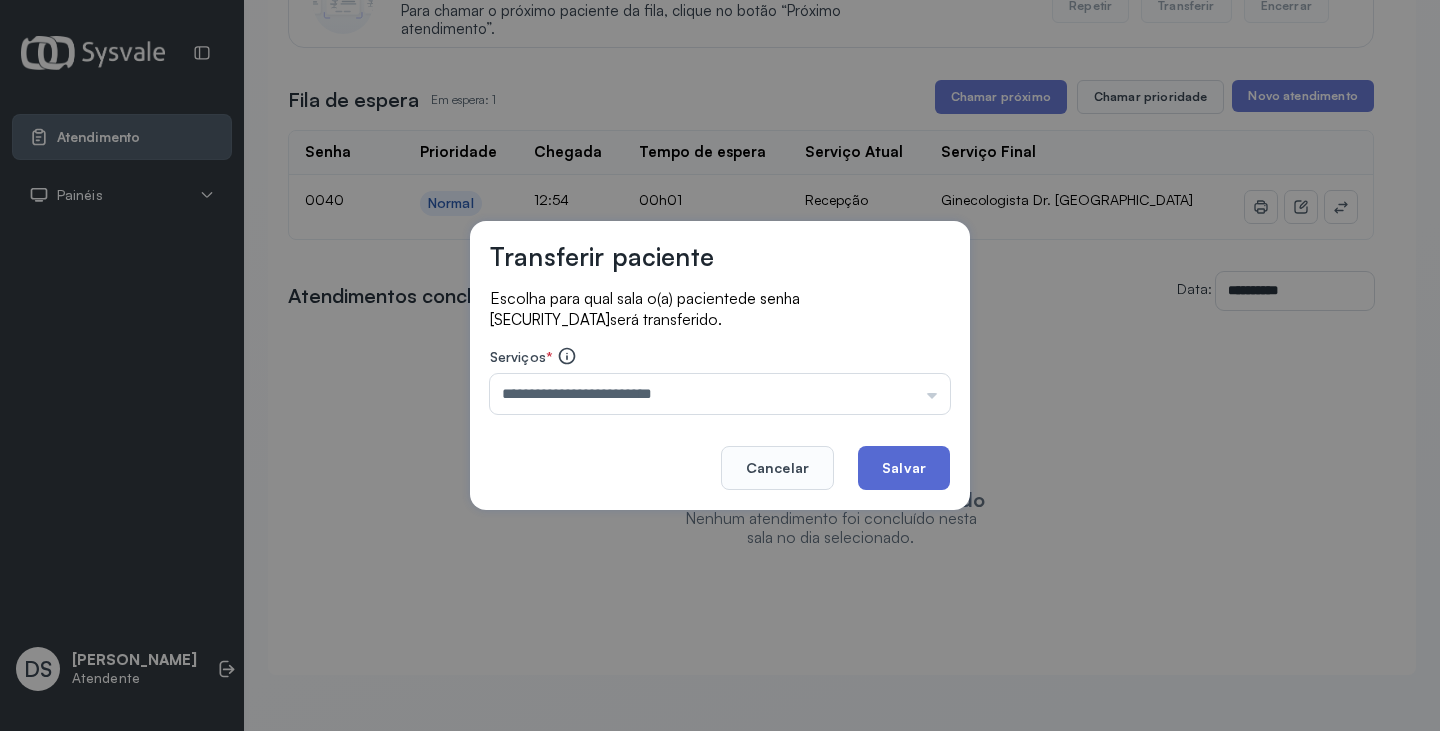 click on "Salvar" 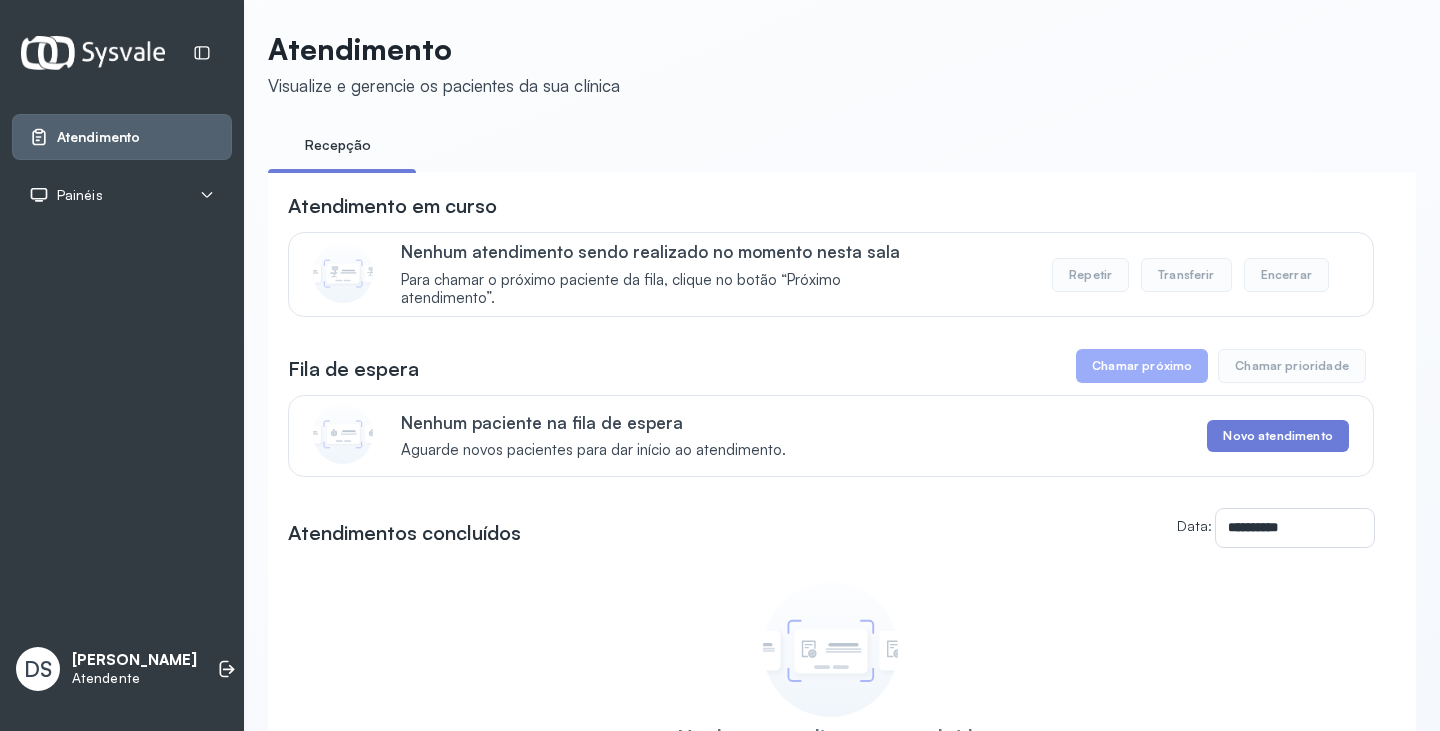 scroll, scrollTop: 263, scrollLeft: 0, axis: vertical 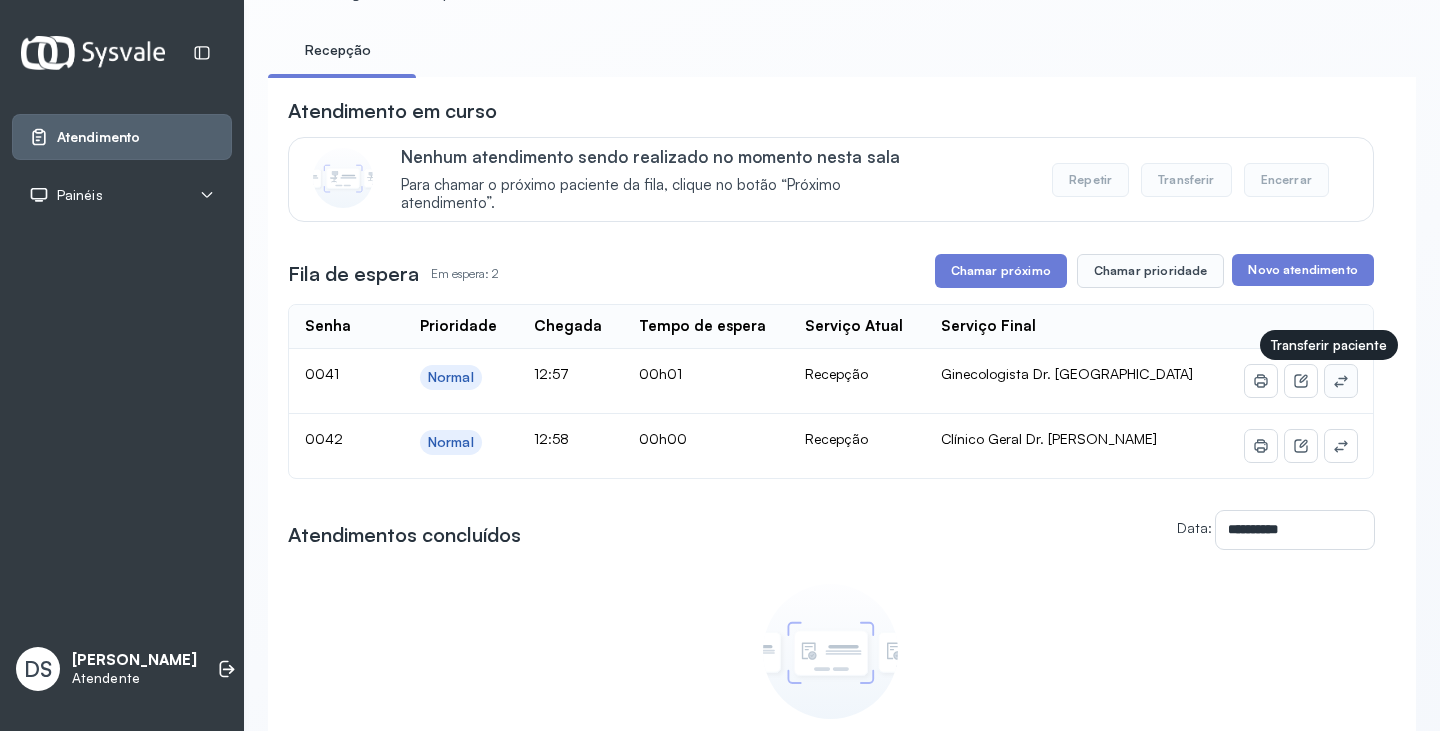 click 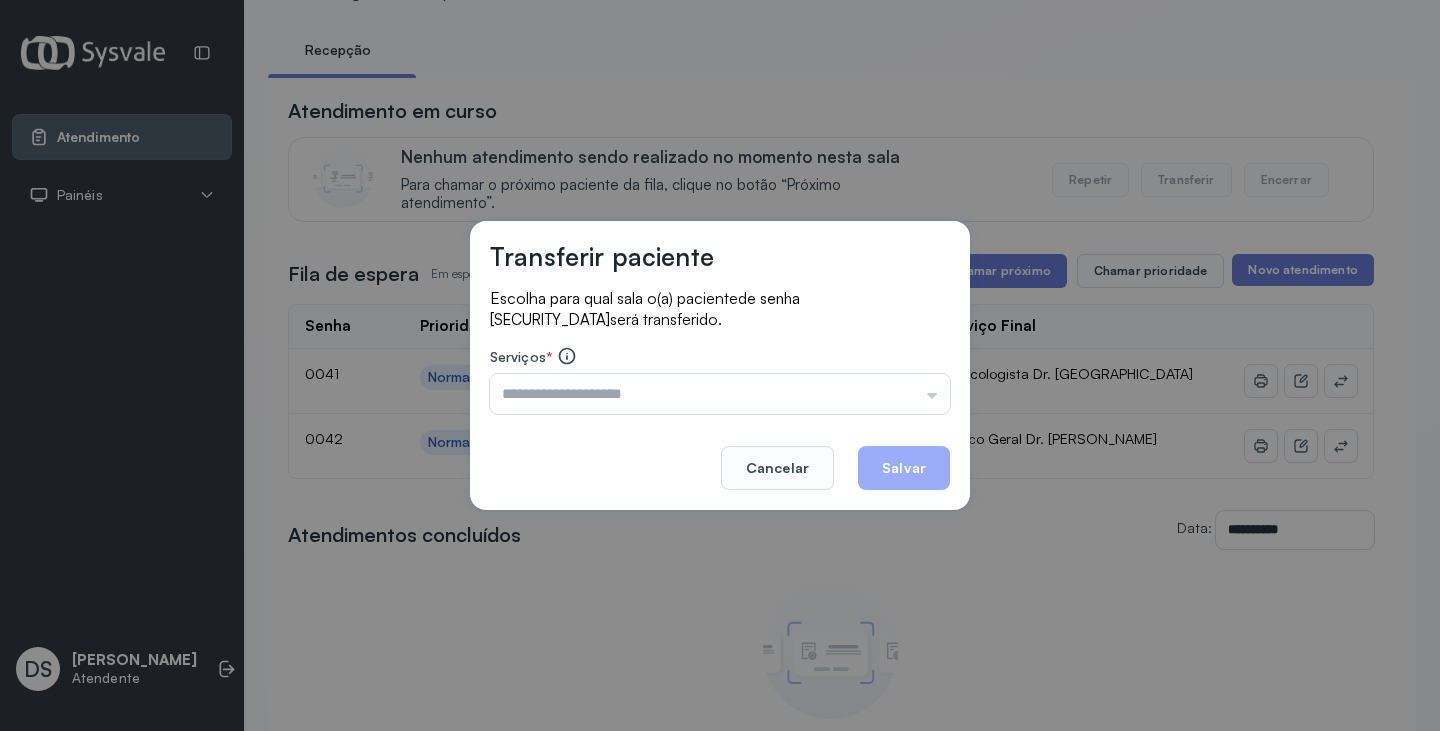 click at bounding box center (720, 394) 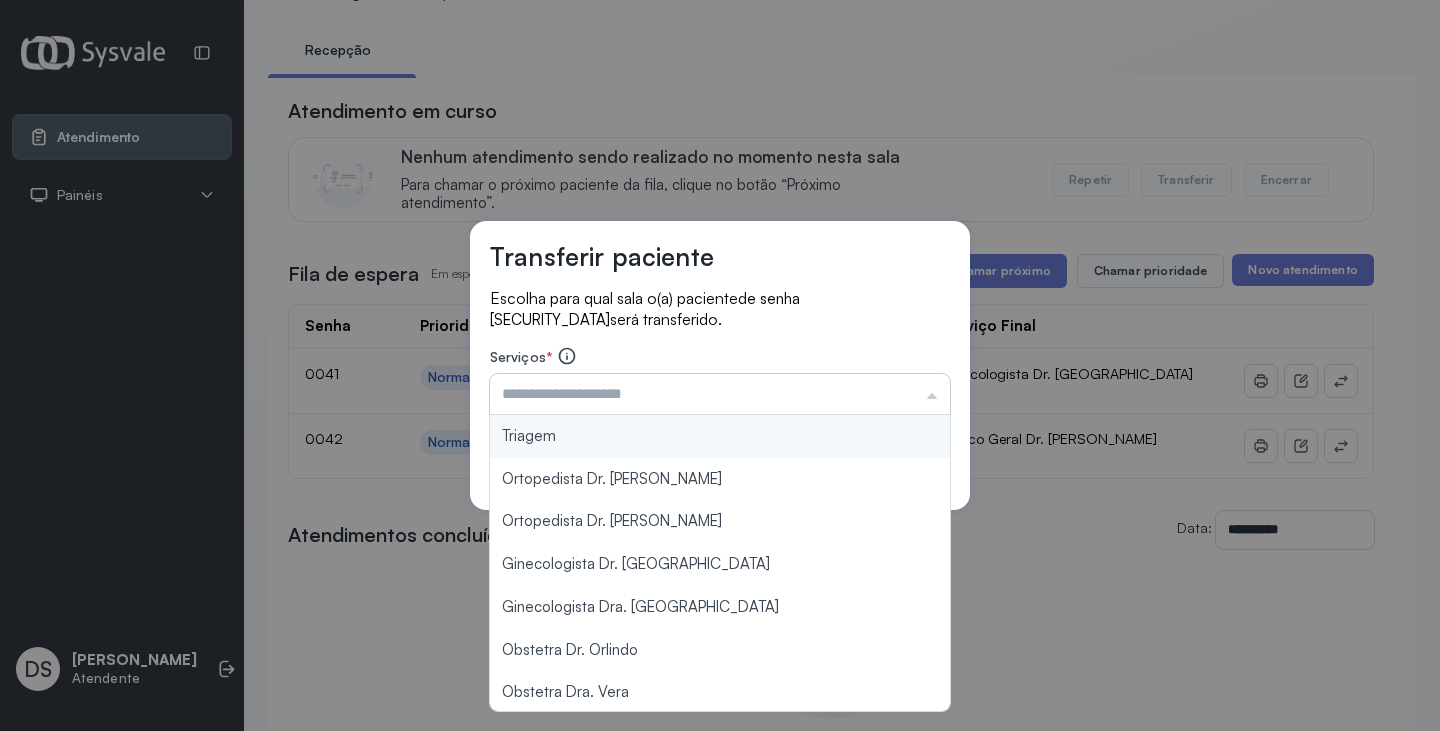 type on "*" 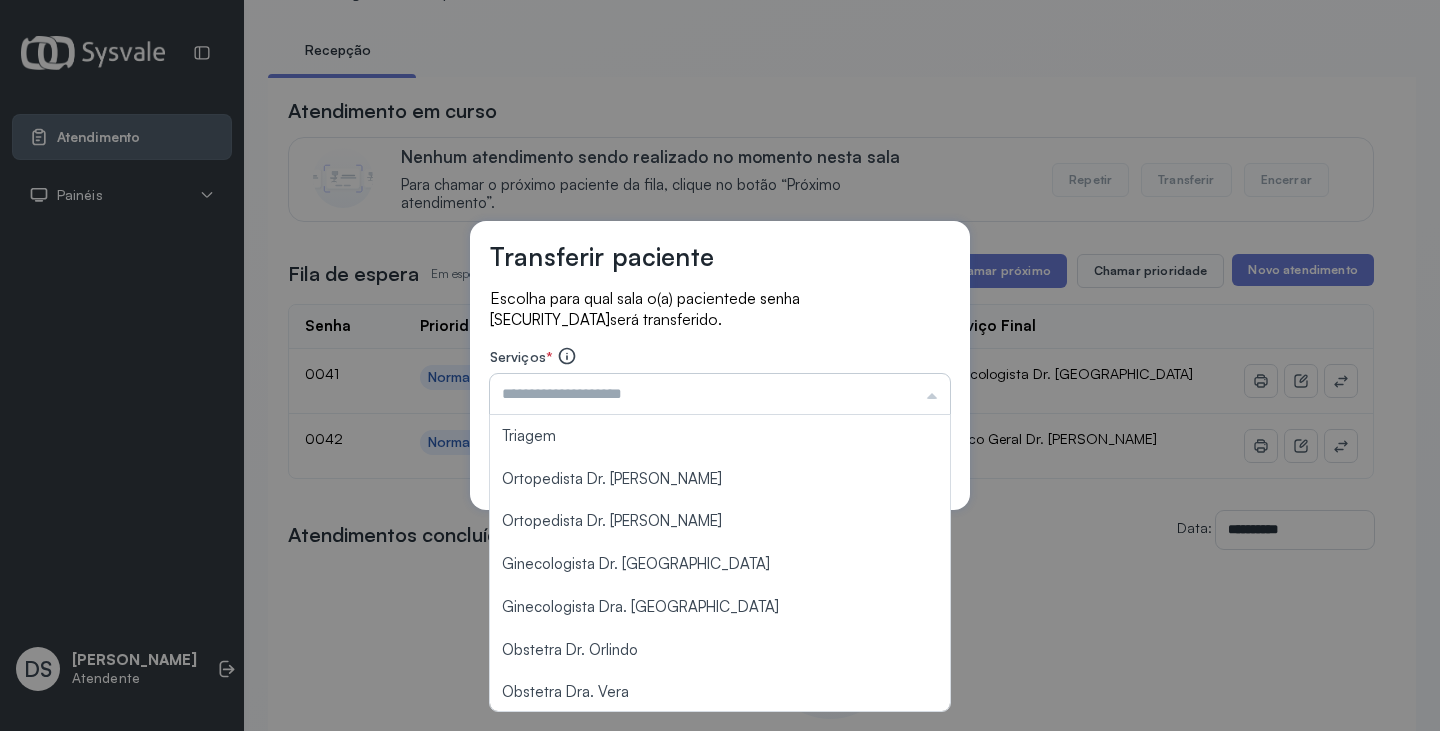 click at bounding box center (720, 394) 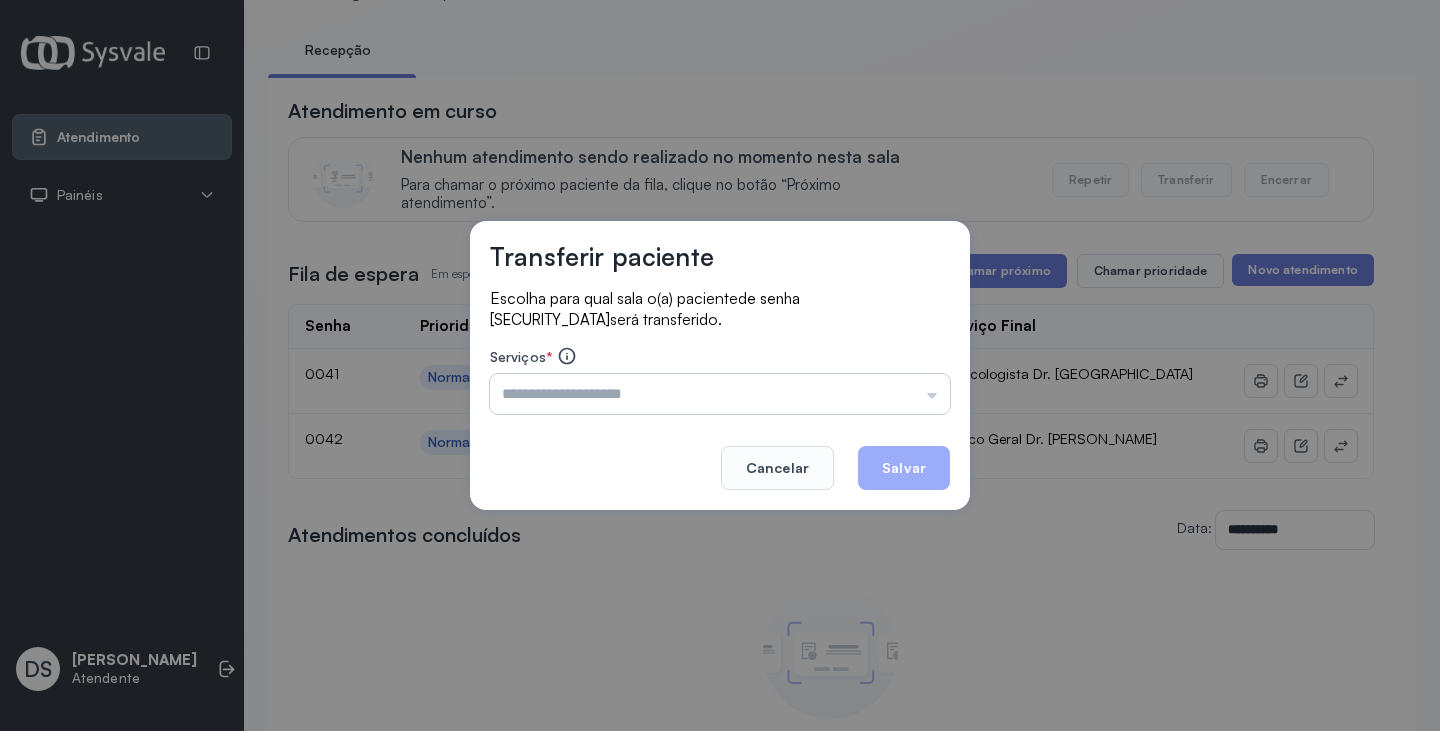 click at bounding box center [720, 394] 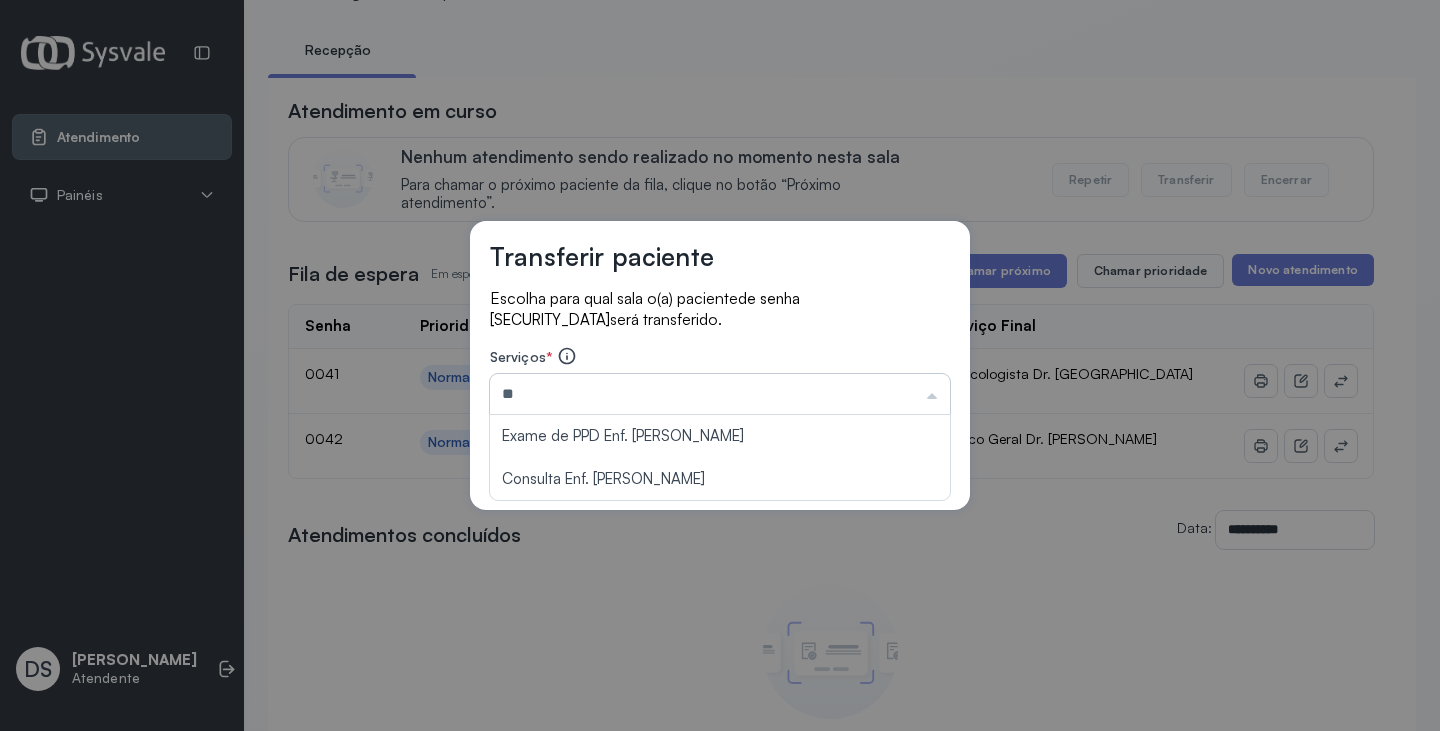 type on "*" 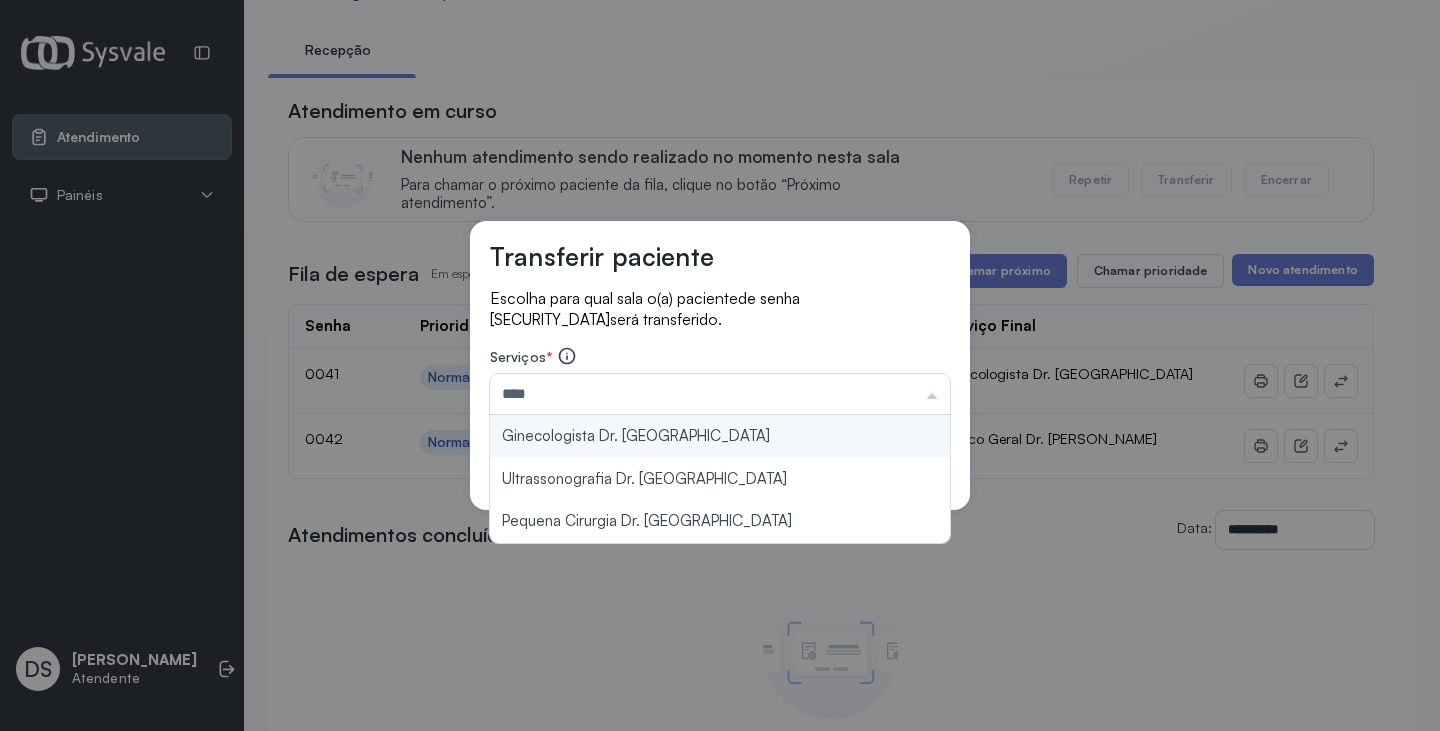 type on "**********" 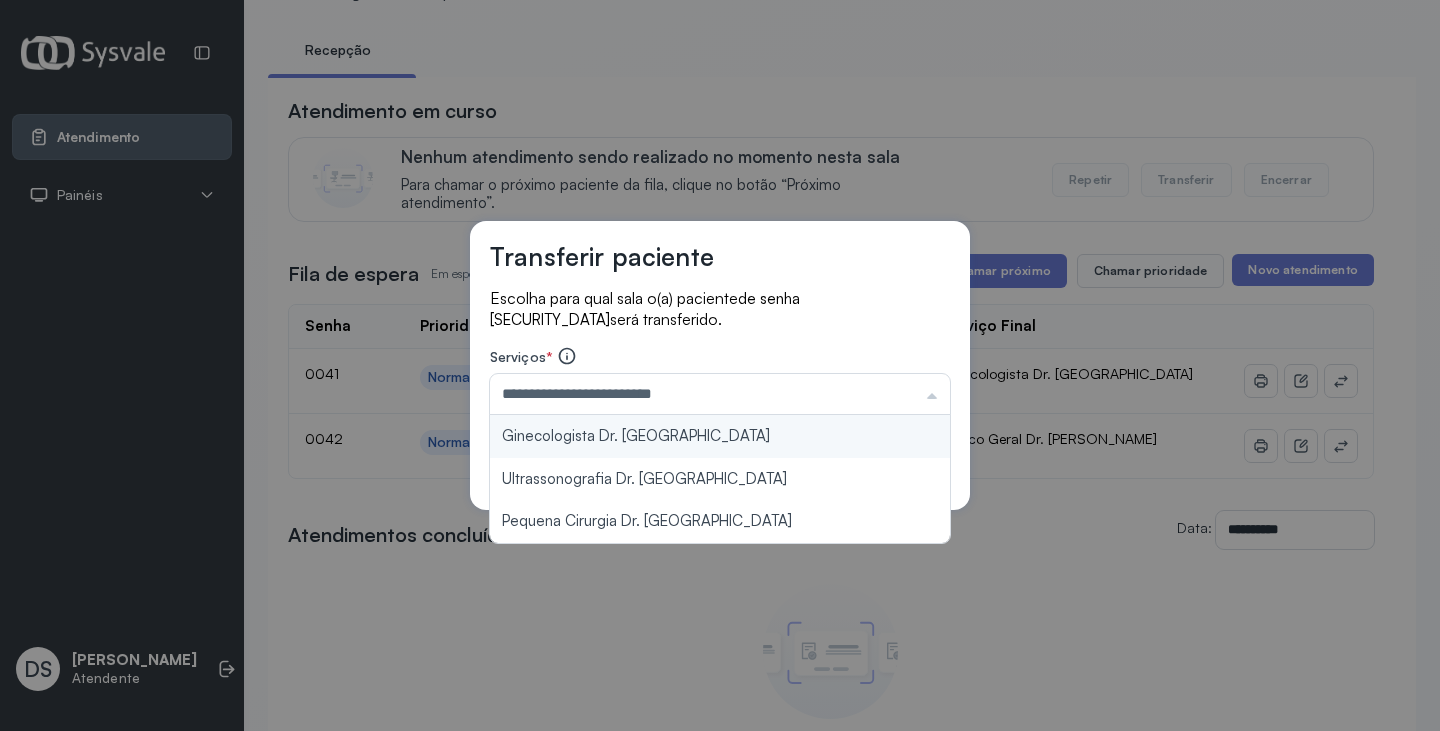 click on "**********" at bounding box center (720, 365) 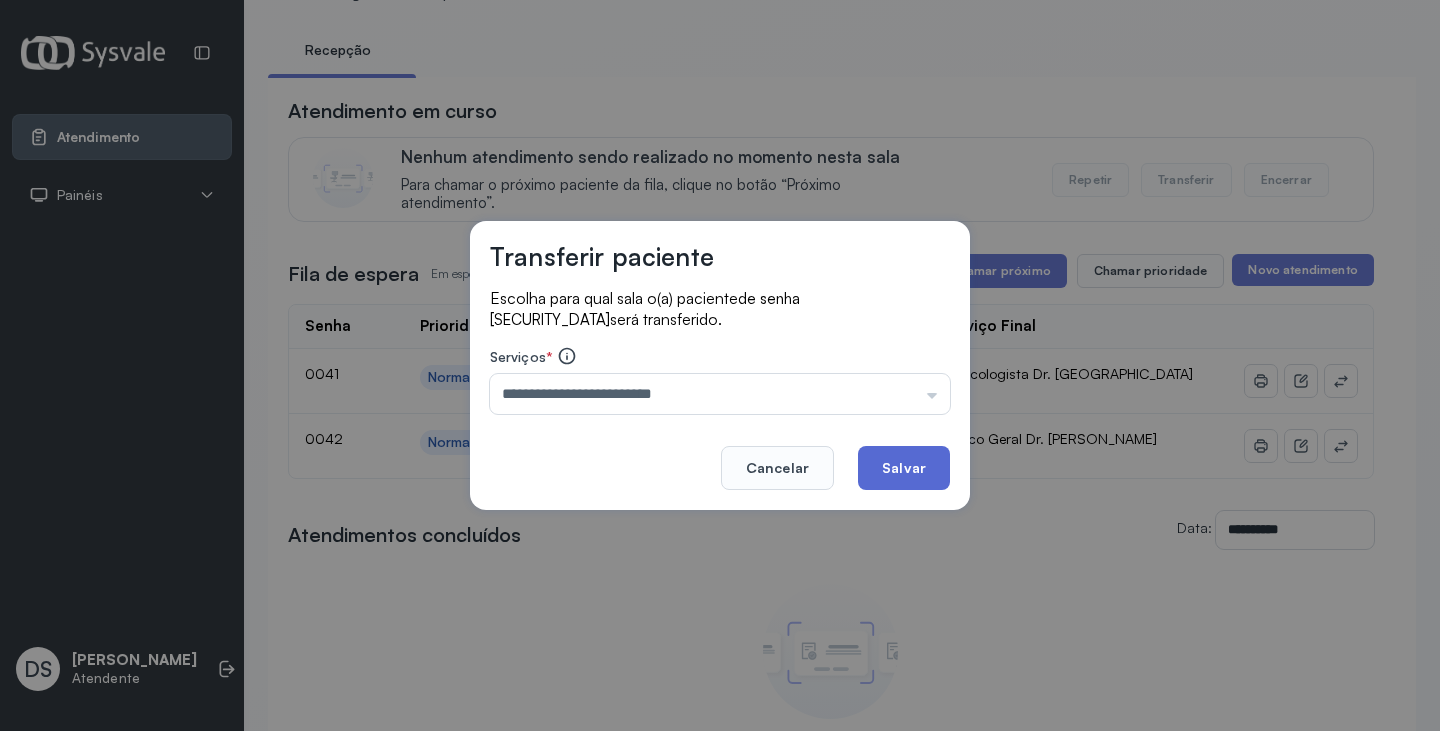 click on "Salvar" 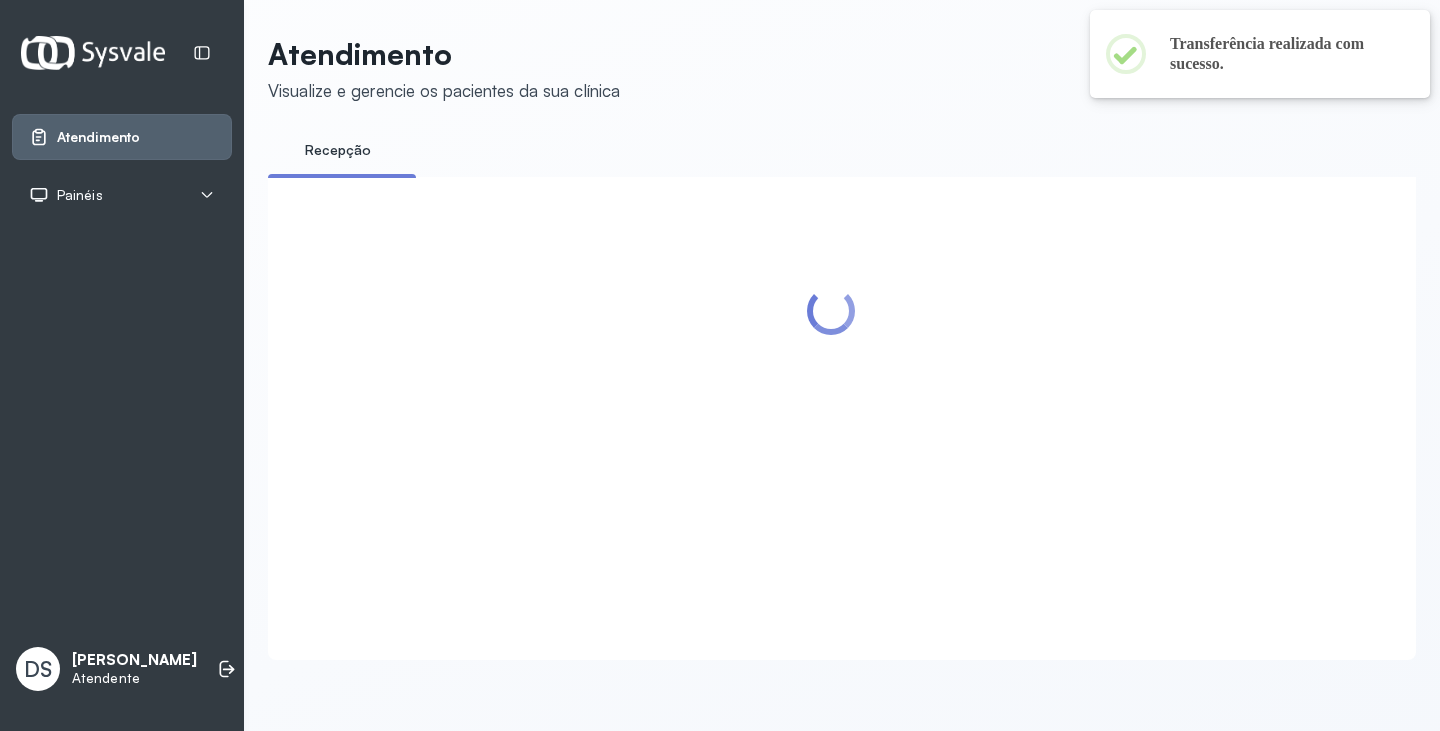 scroll, scrollTop: 100, scrollLeft: 0, axis: vertical 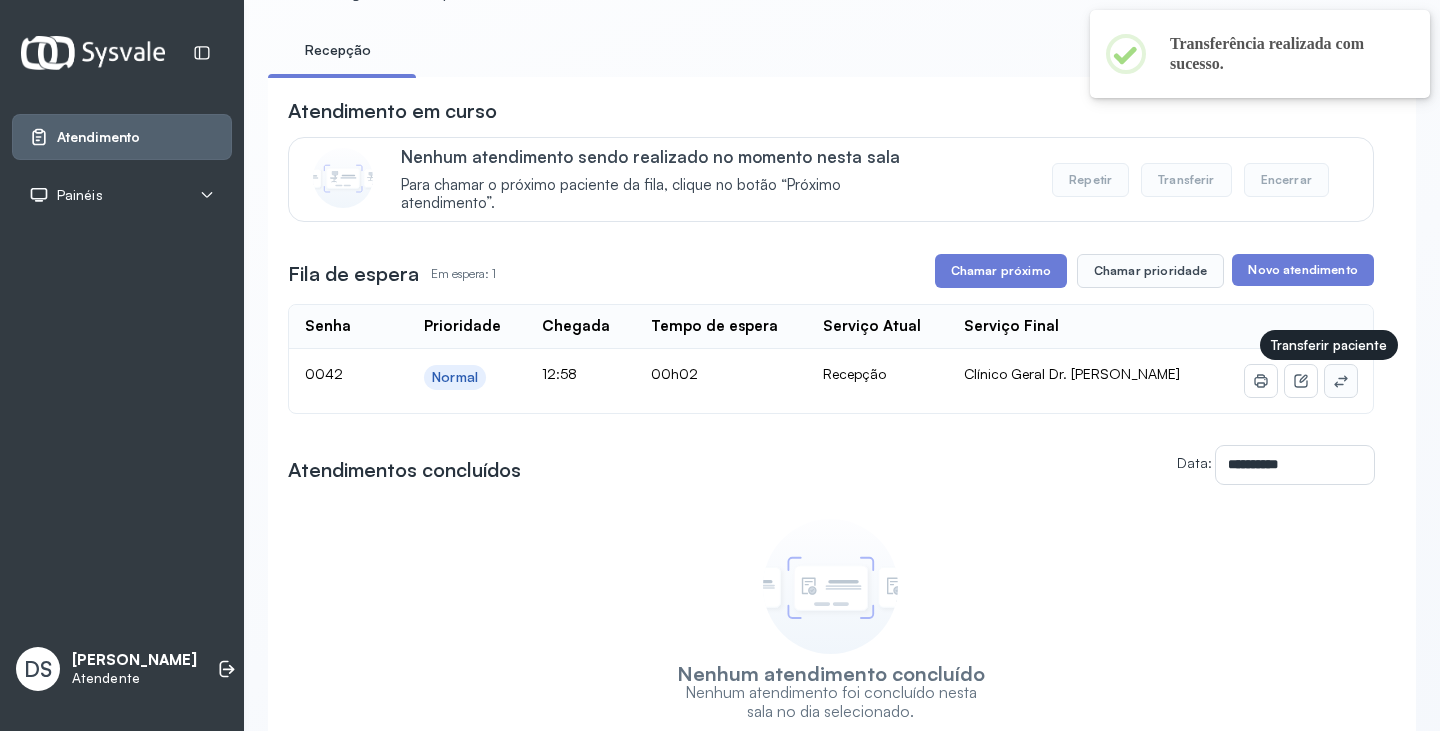 click 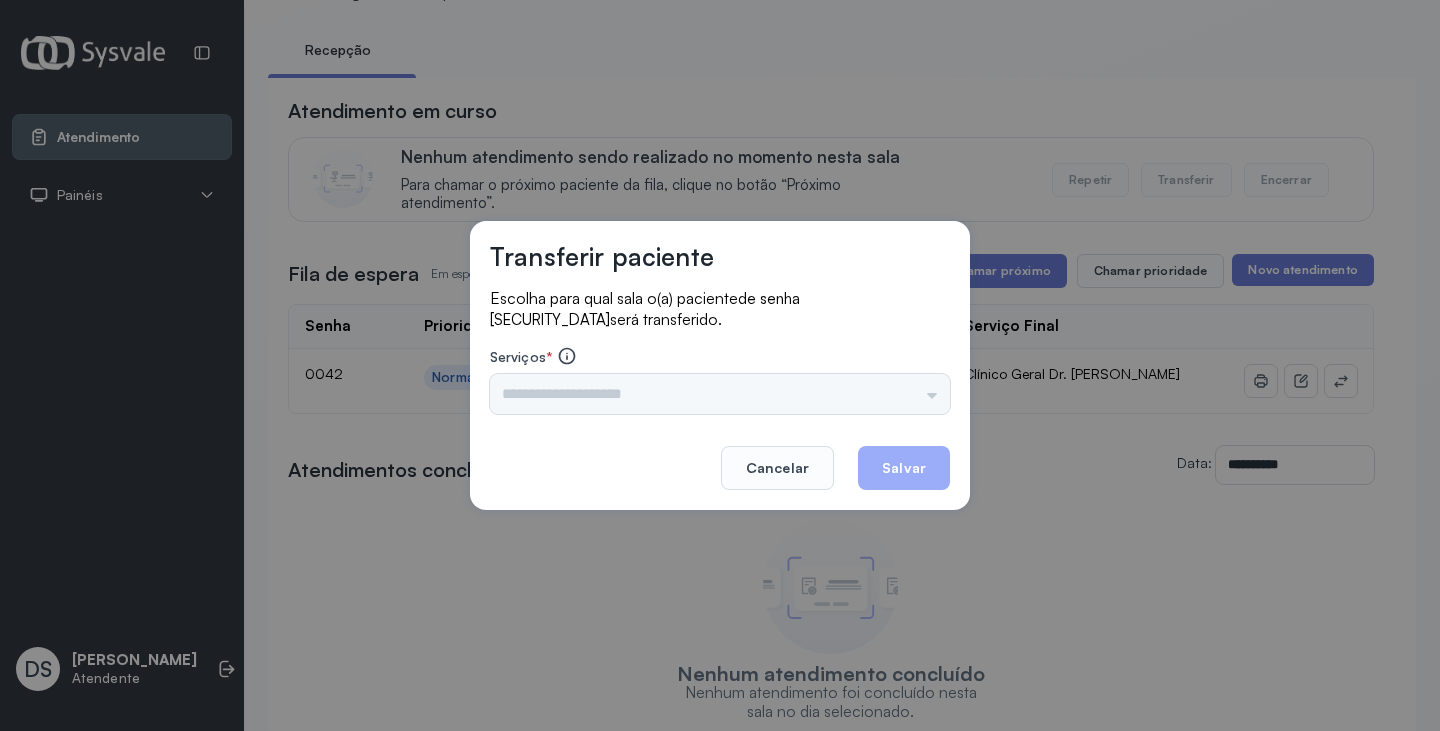 click on "Triagem Ortopedista Dr. Mauricio Ortopedista Dr. Ramon Ginecologista Dr. Amilton Ginecologista Dra. Luana Obstetra Dr. Orlindo Obstetra Dra. Vera Ultrassonografia Dr. Orlindo Ultrassonografia Dr. Amilton Consulta com Neurologista Dr. Ezir Reumatologista Dr. Juvenilson Endocrinologista Washington Dermatologista Dra. Renata Nefrologista Dr. Edvaldo Geriatra Dra. Vanessa Infectologista Dra. Vanessa Oftalmologista Dra. Consulta Proctologista/Cirurgia Geral Dra. Geislane Otorrinolaringologista Dr. Pedro Pequena Cirurgia Dr. Geislane Pequena Cirurgia Dr. AMILTON ECG Espirometria com Broncodilatador Espirometria sem Broncodilatador Ecocardiograma - Dra. Vanessa Viana Exame de PPD Enf. Jane Raquel RETIRADA DE CERUME DR. PEDRO VACINAÇÃO Preventivo Enf. Luciana Preventivo Enf. Tiago Araujo Consulta de Enfermagem Enf. Tiago Consulta de Enfermagem Enf. Luciana Consulta  Cardiologista Dr. Everson Consulta Enf. Jane Raquel Dispensação de Medicação Agendamento Consulta Enf. Tiago Agendamento consulta Enf. Luciana" at bounding box center [720, 394] 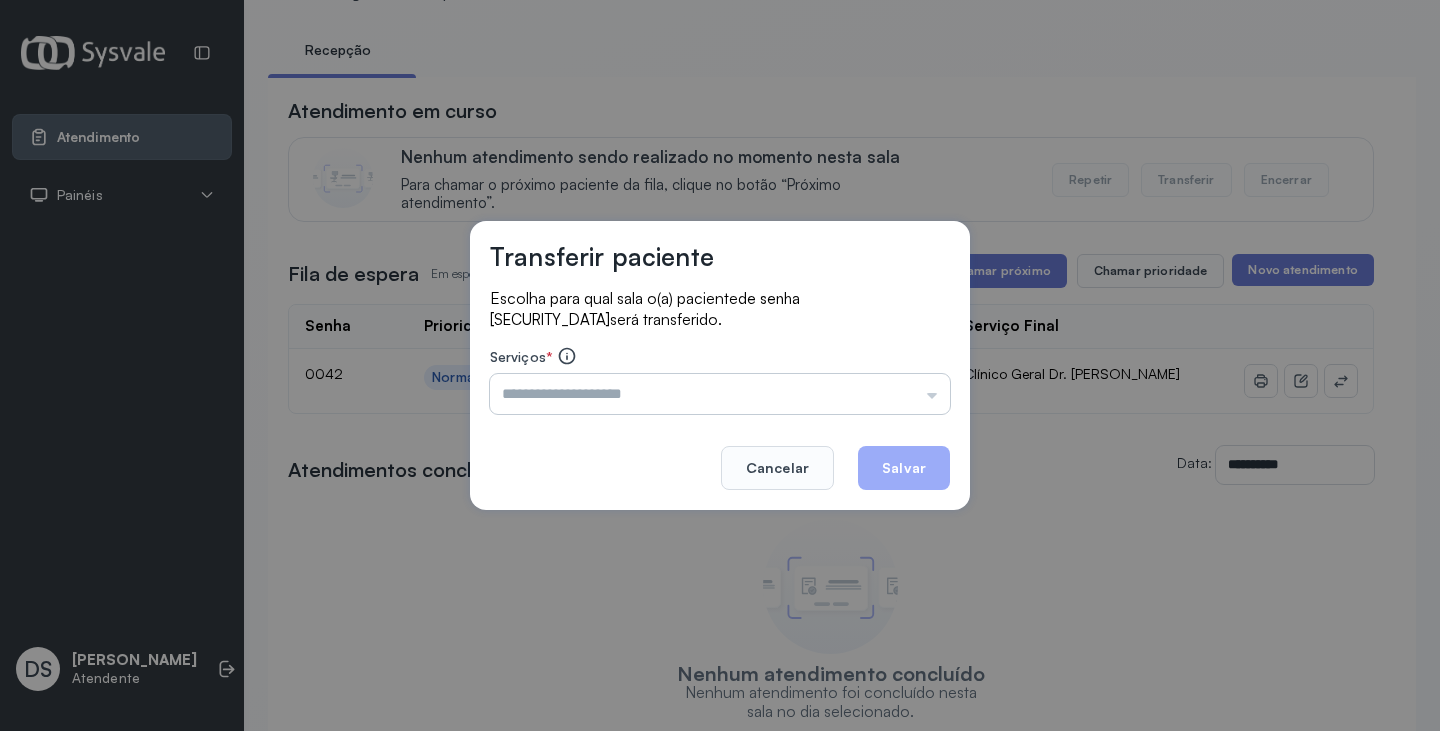 click at bounding box center [720, 394] 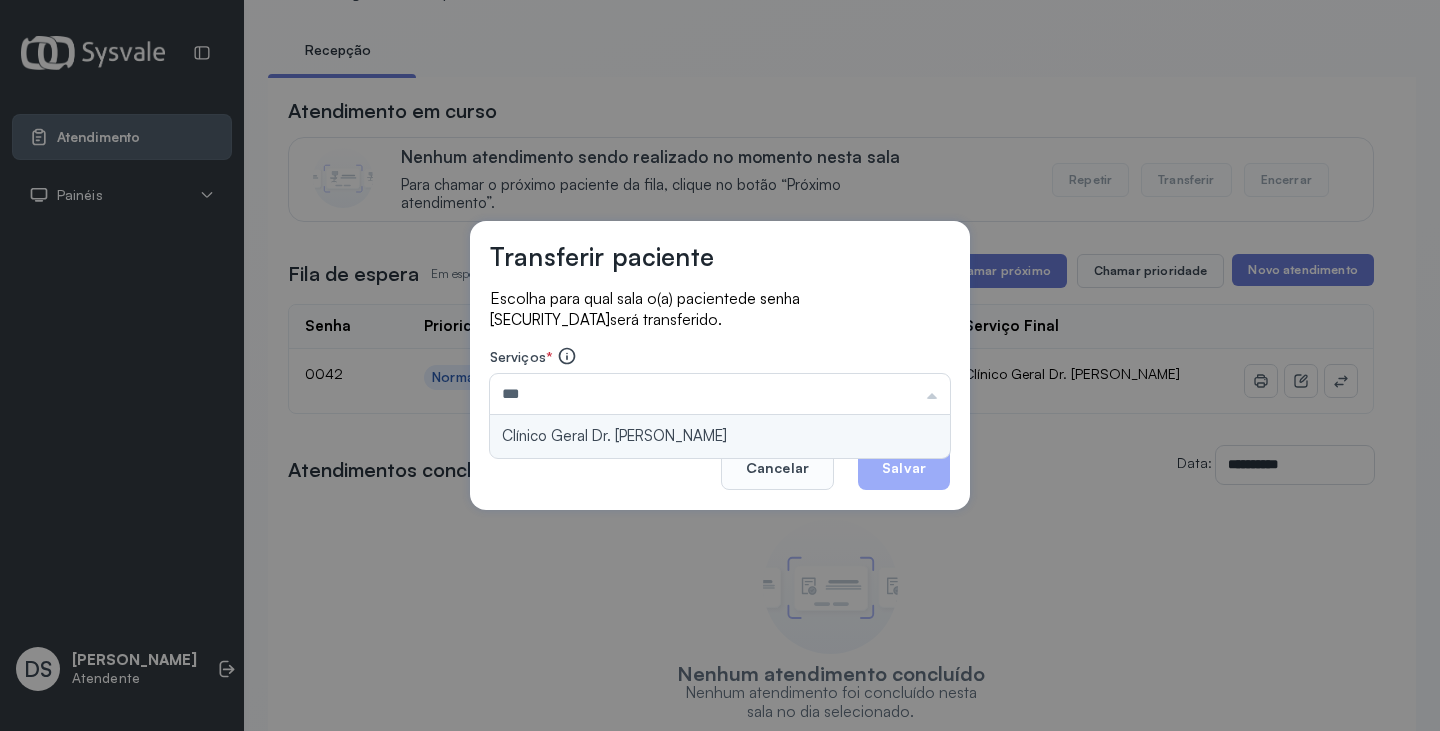 type on "**********" 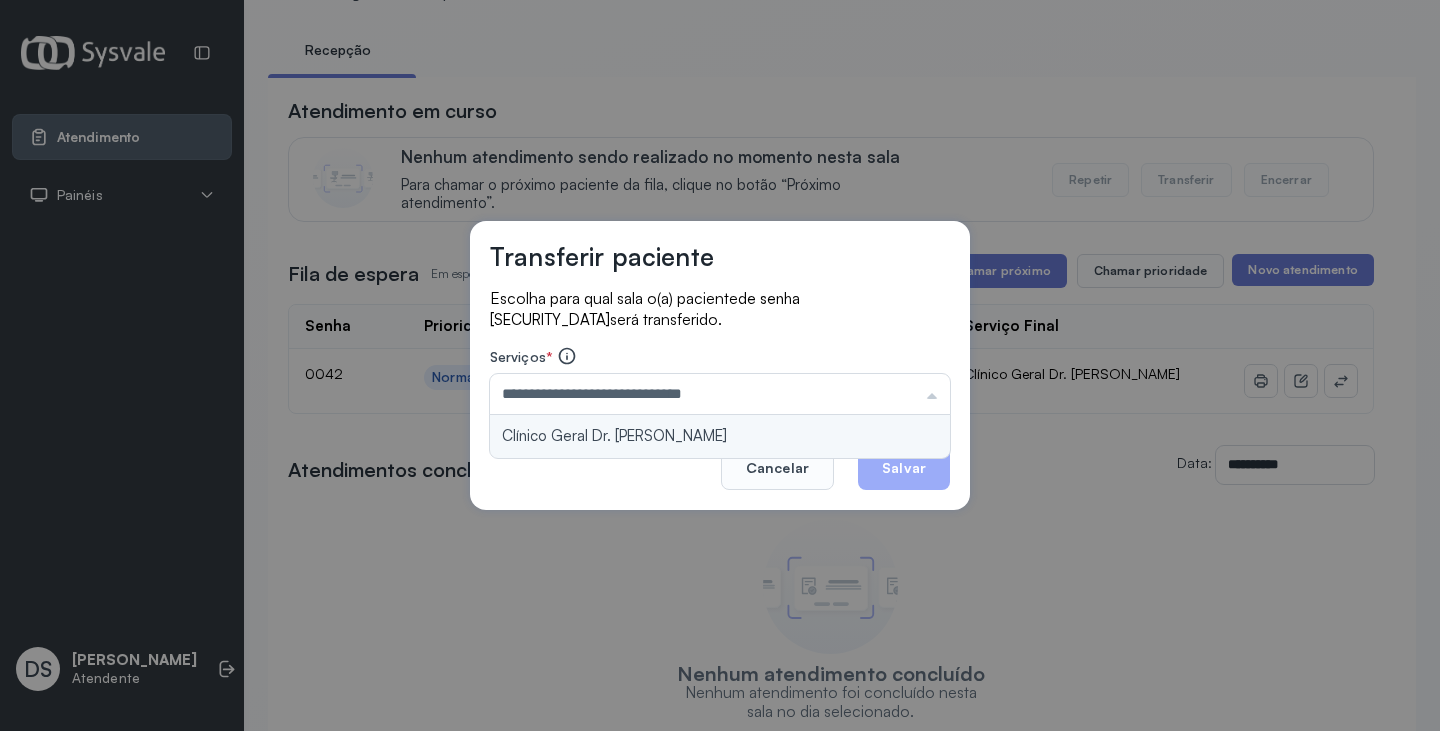 click on "**********" at bounding box center (720, 365) 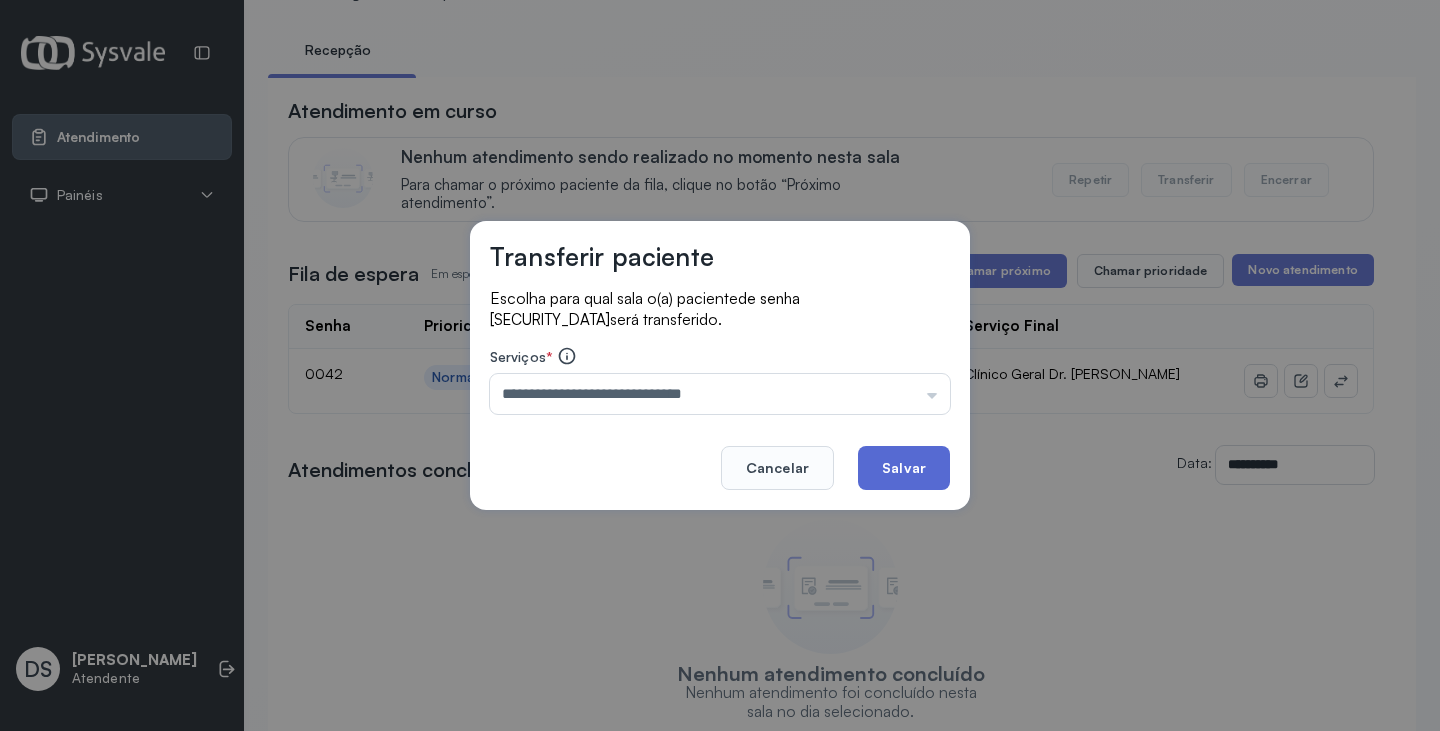 click on "Salvar" 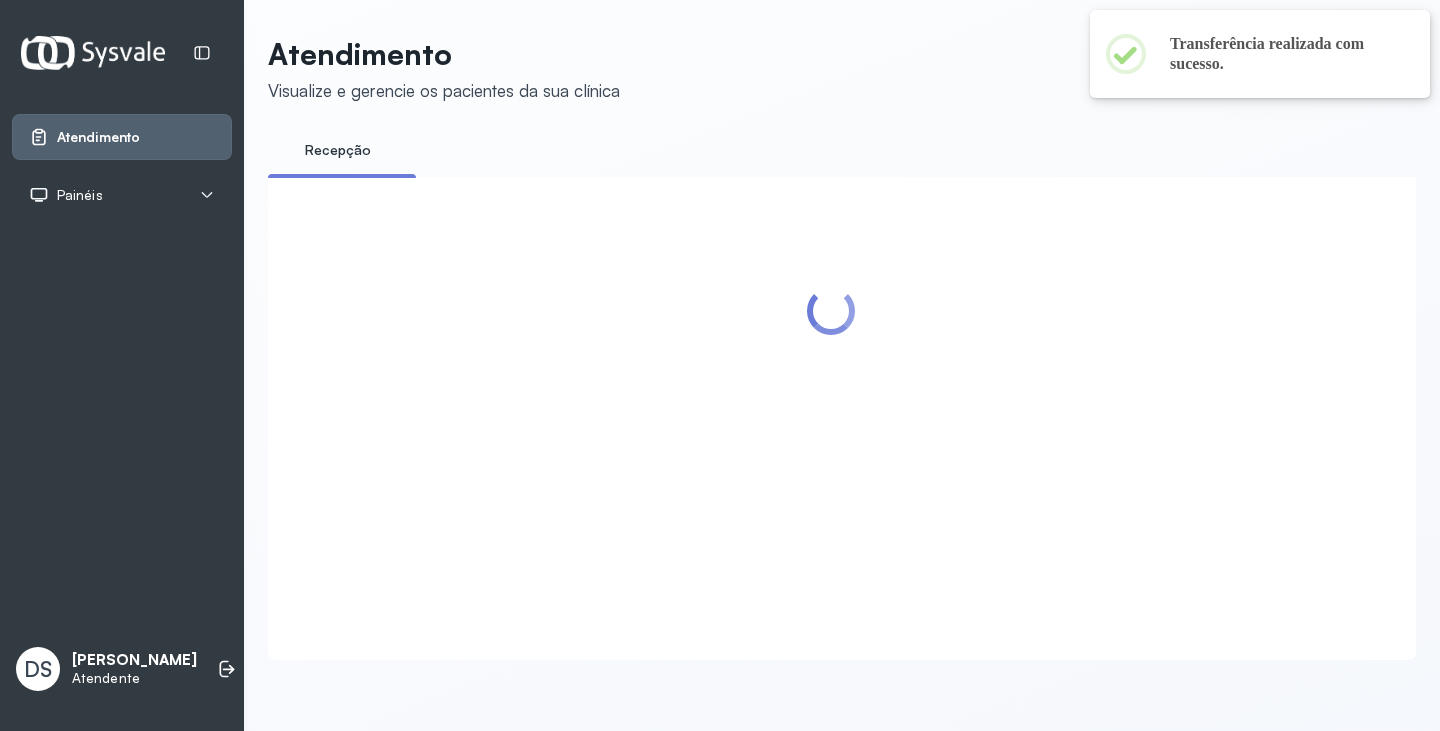 scroll, scrollTop: 100, scrollLeft: 0, axis: vertical 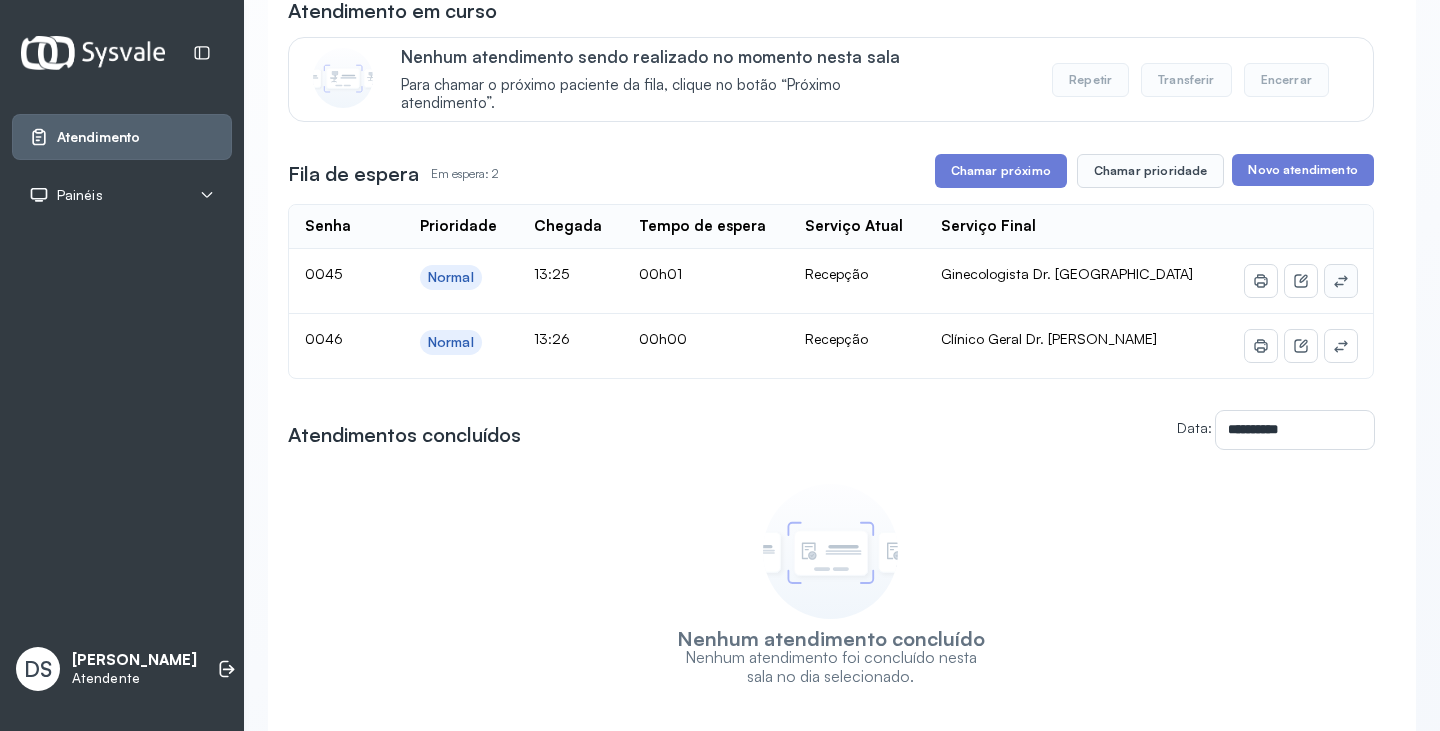 click 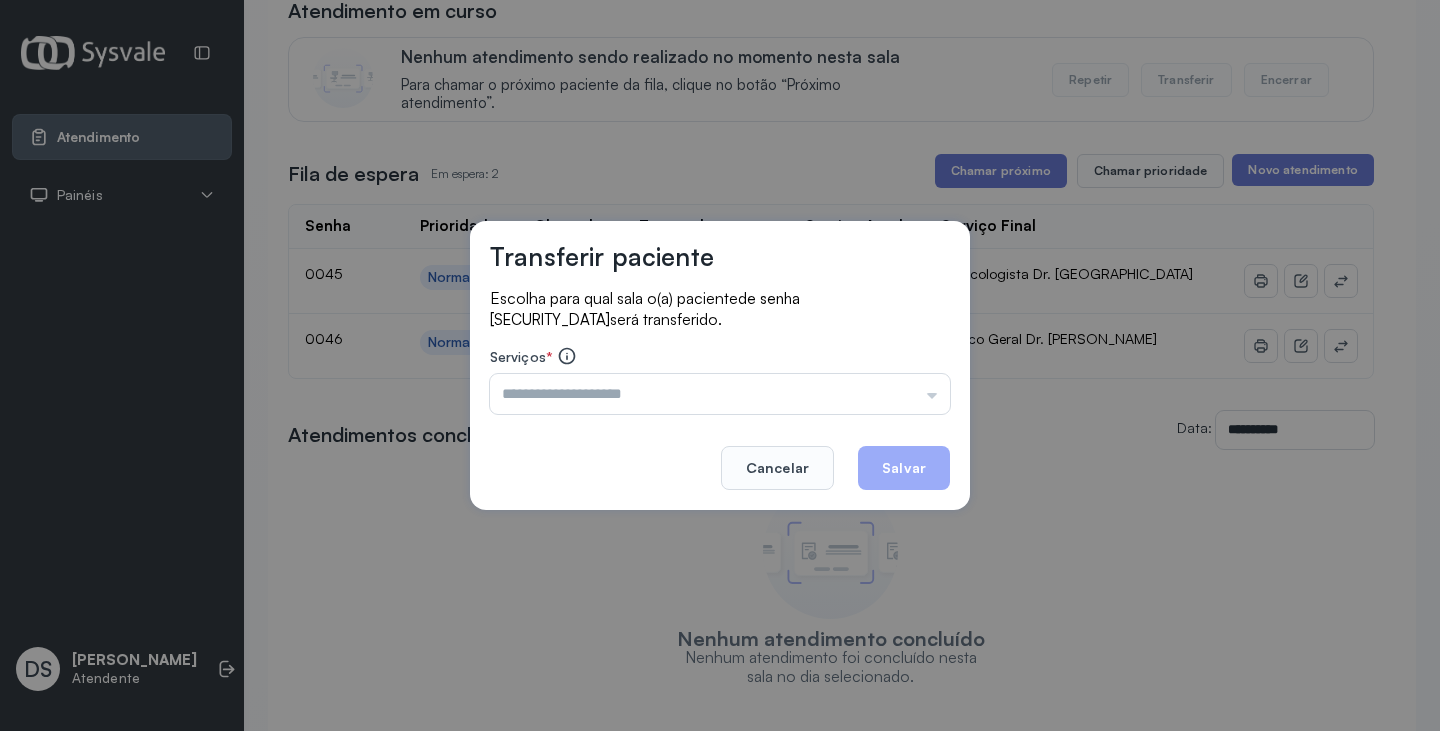click at bounding box center [720, 394] 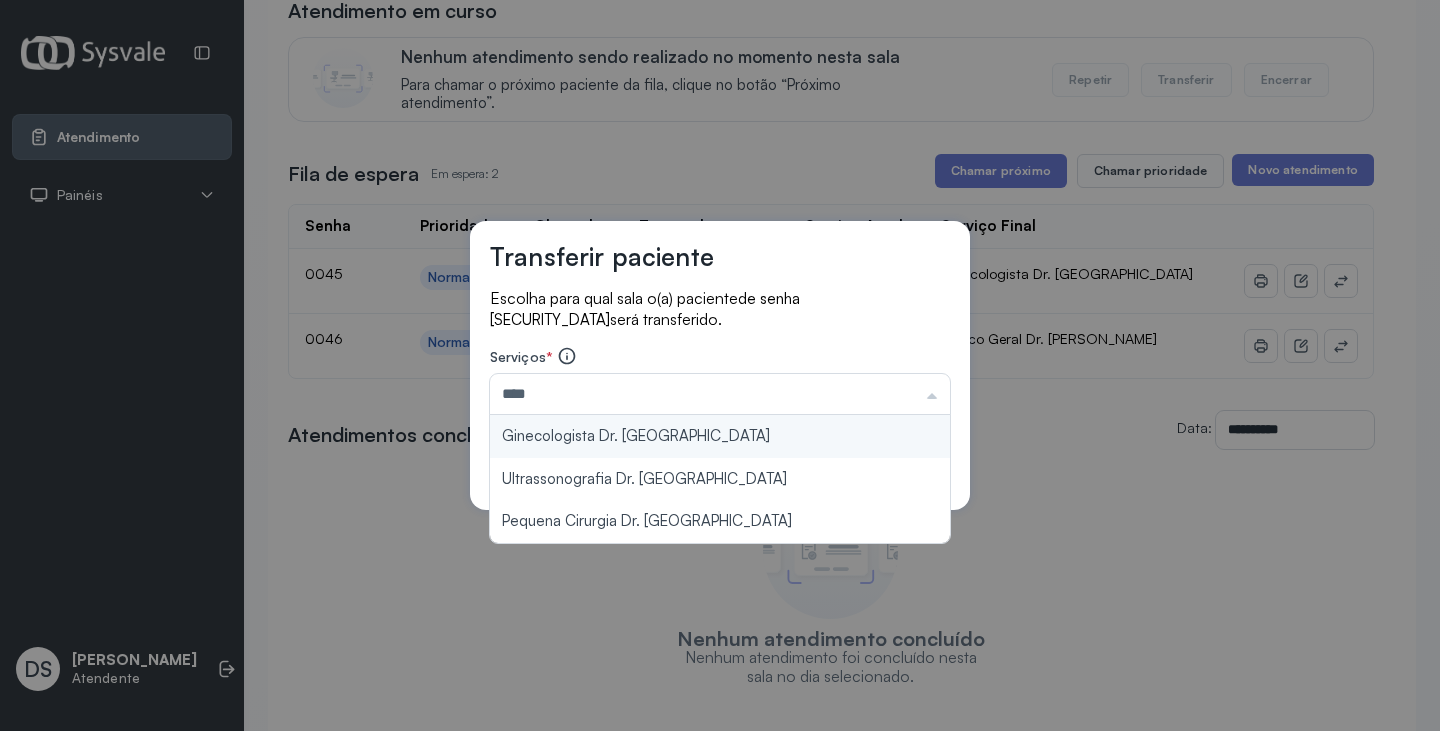 type on "**********" 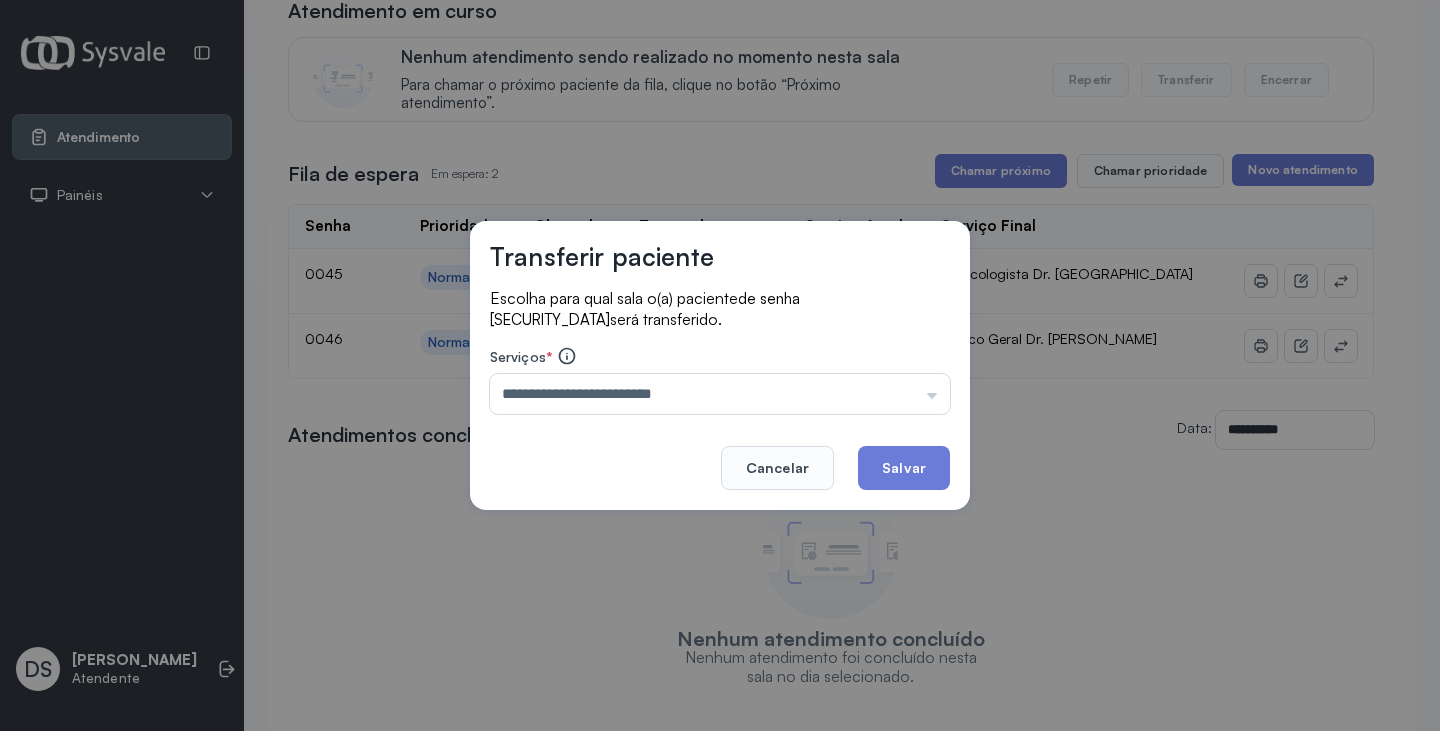 click on "**********" at bounding box center [720, 365] 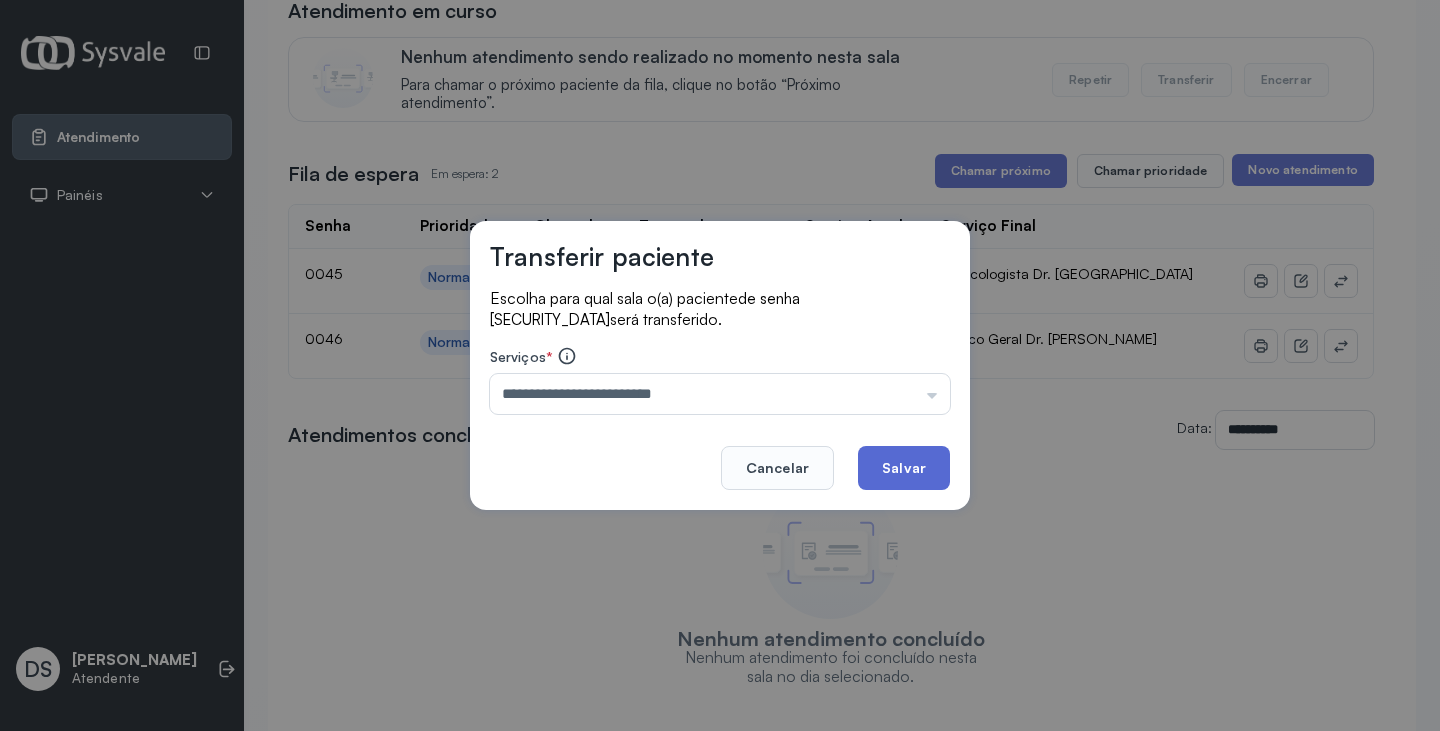 click on "Salvar" 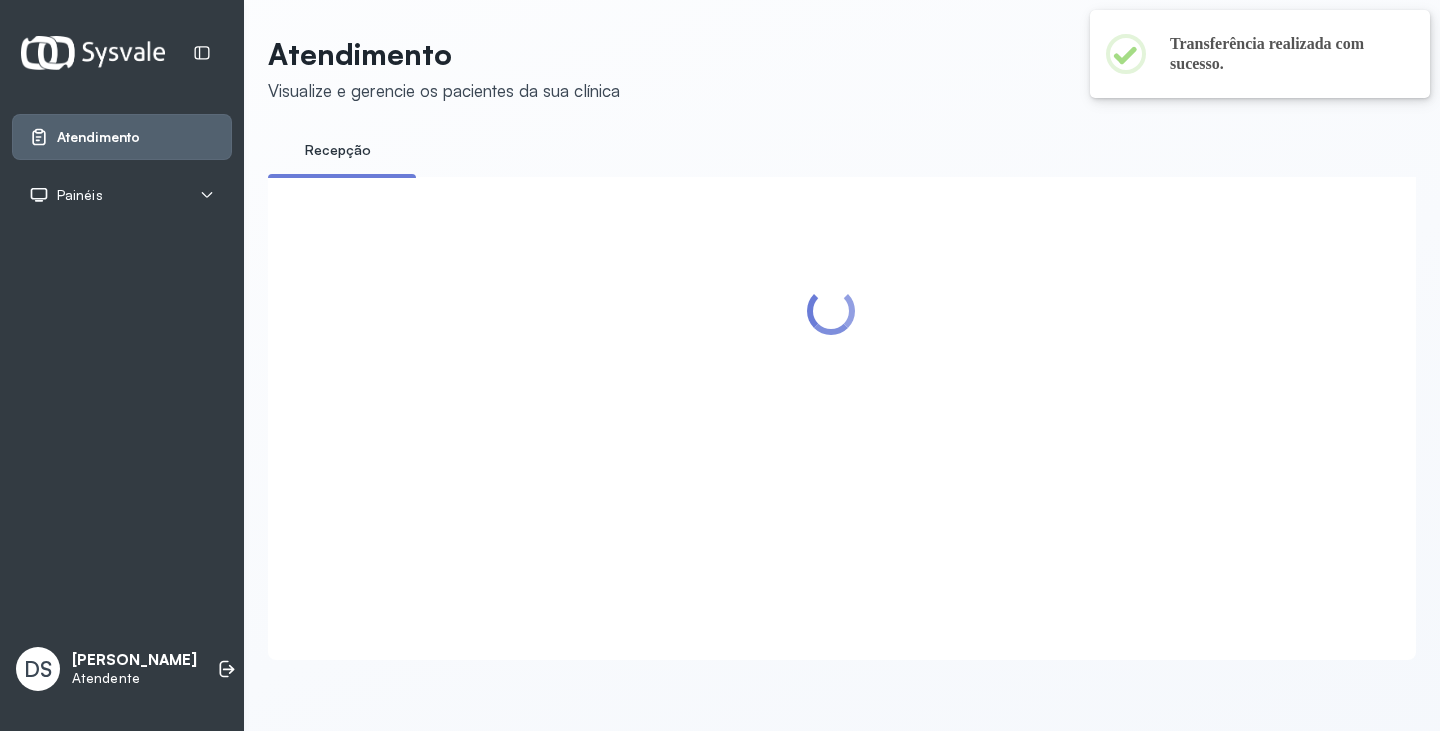 scroll, scrollTop: 200, scrollLeft: 0, axis: vertical 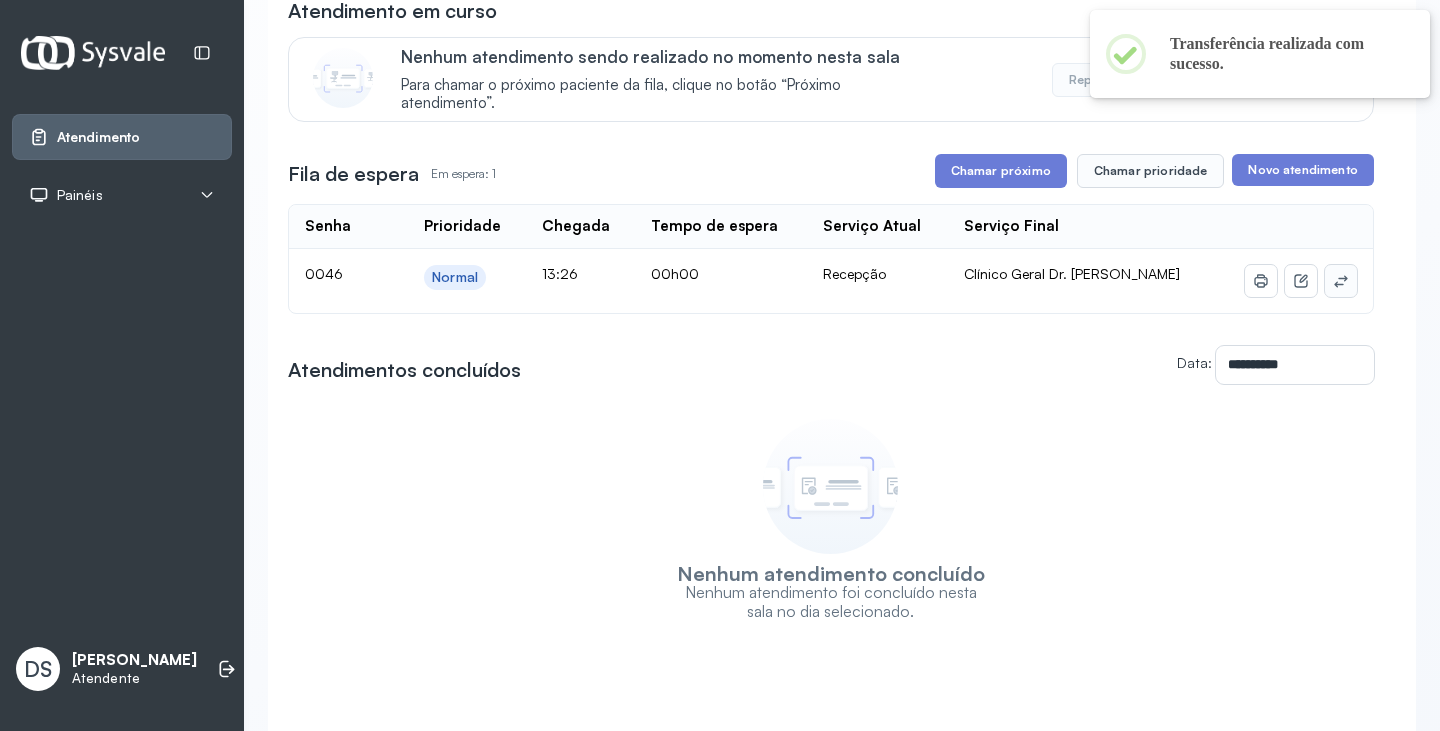 click 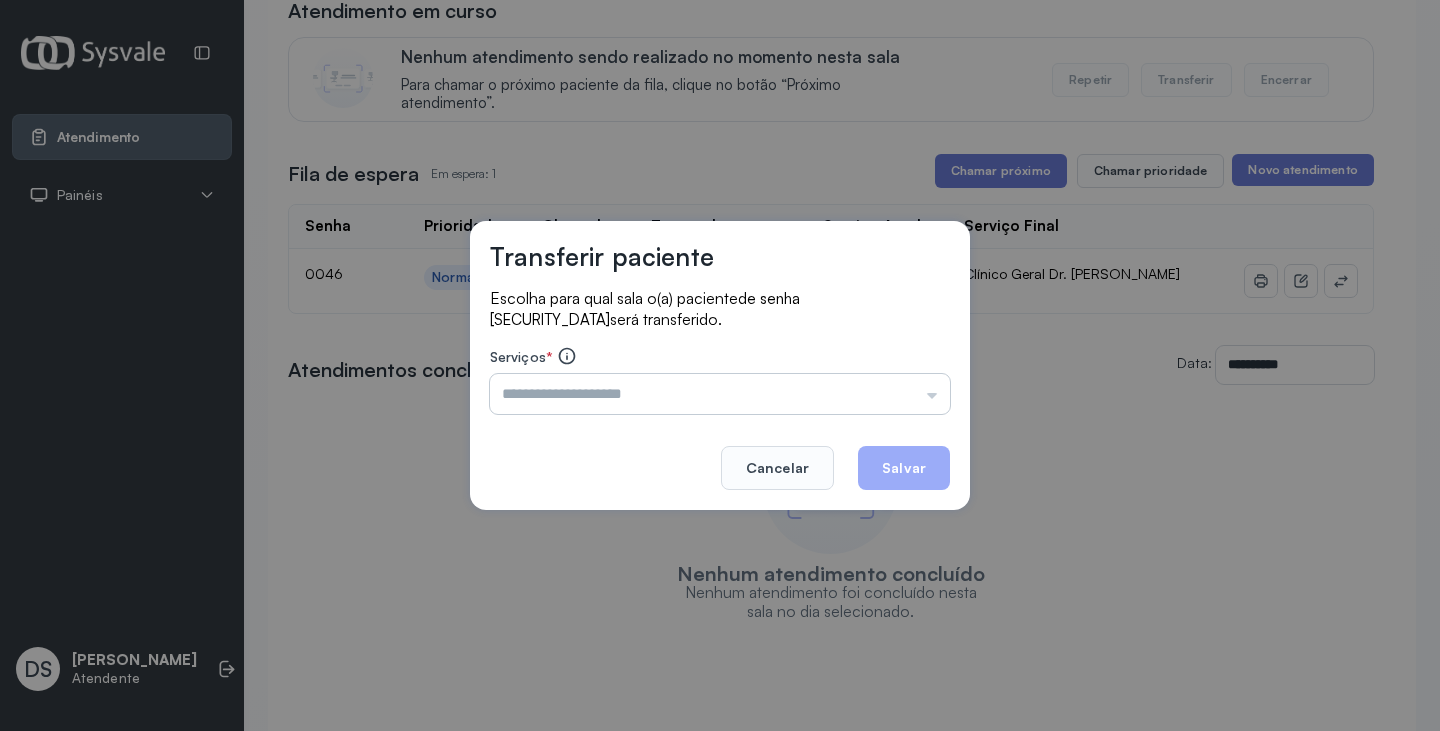 click at bounding box center (720, 394) 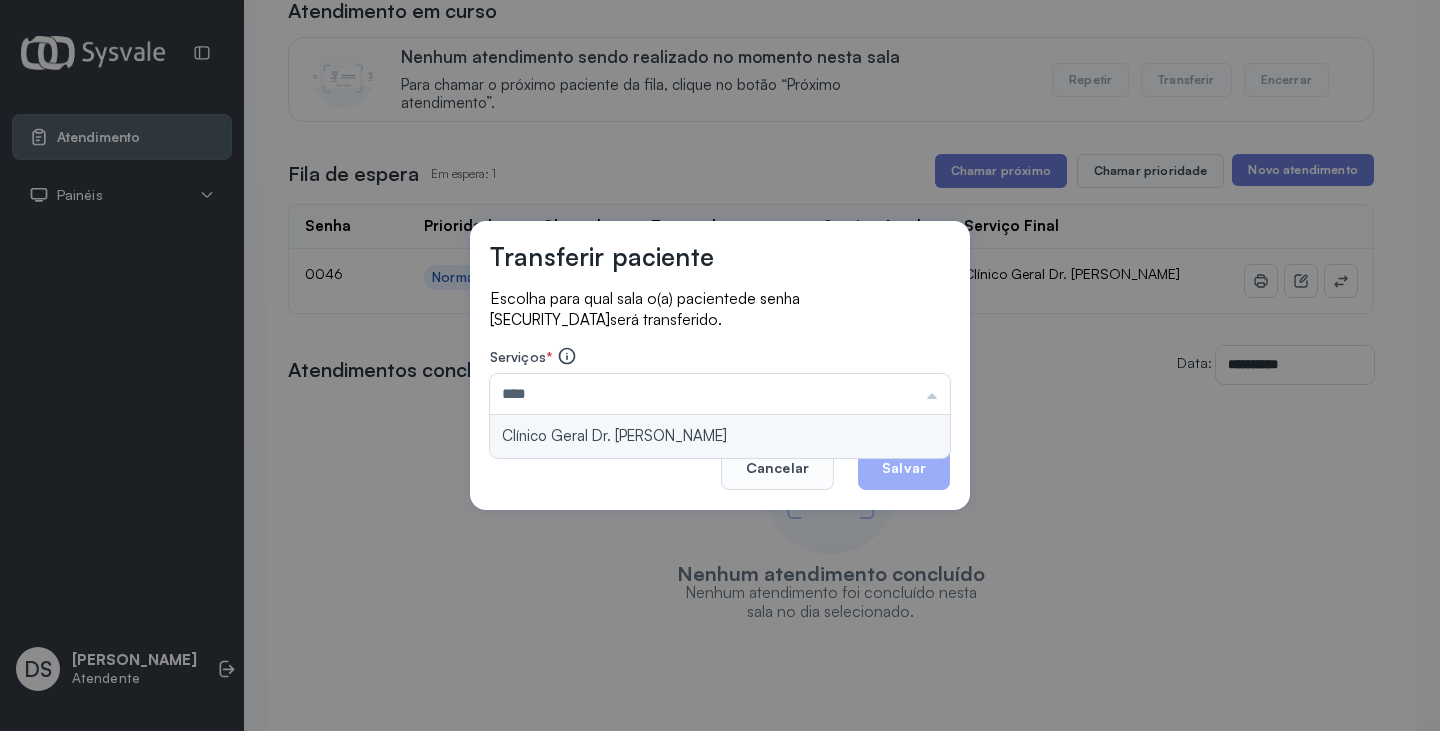 type on "**********" 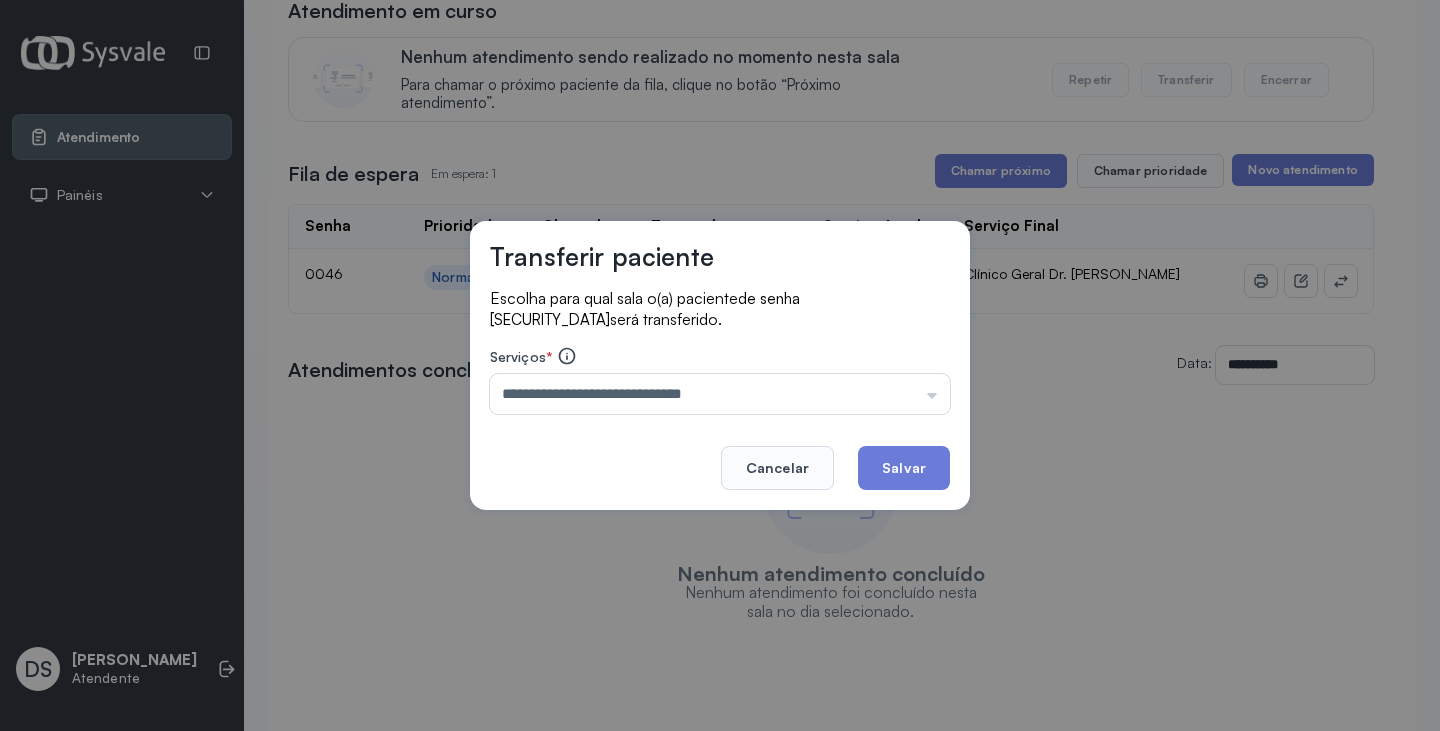 click on "**********" at bounding box center [720, 365] 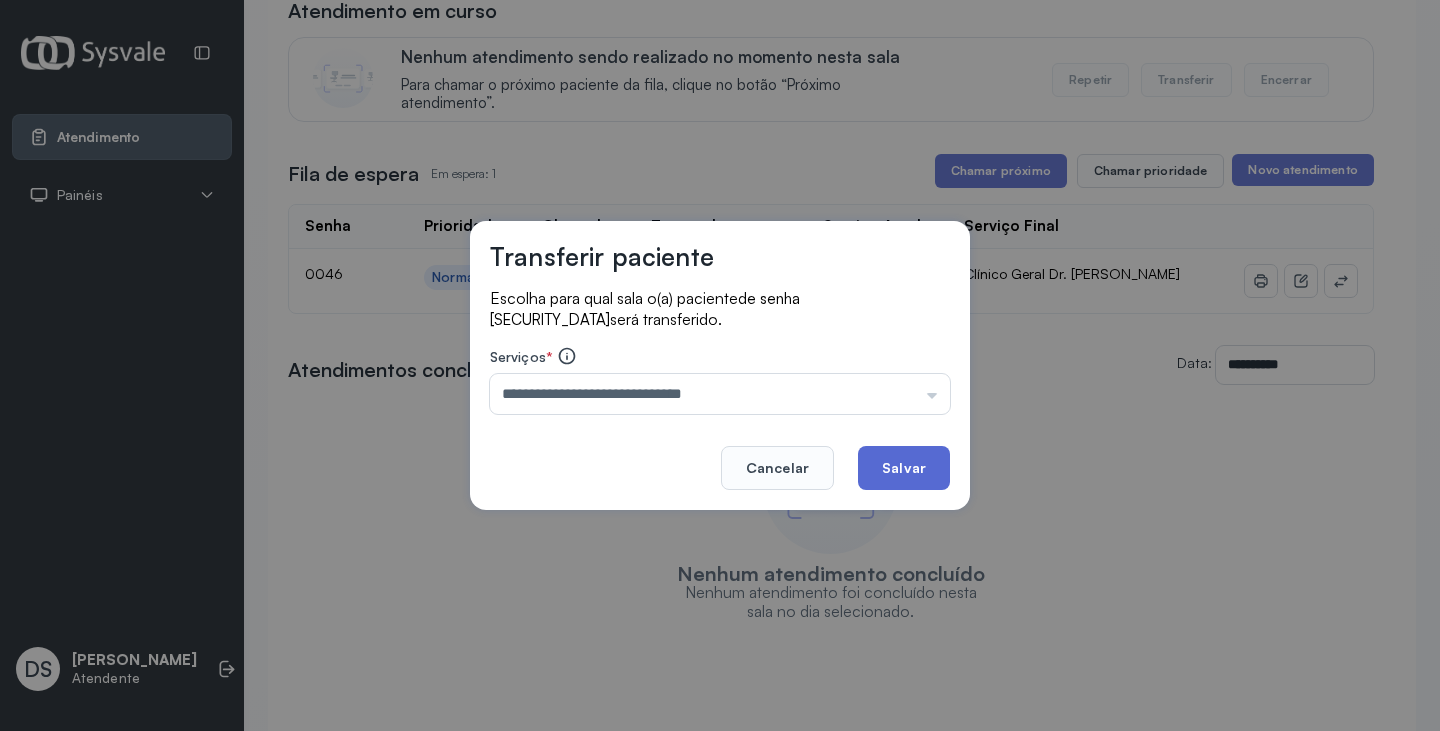 click on "Salvar" 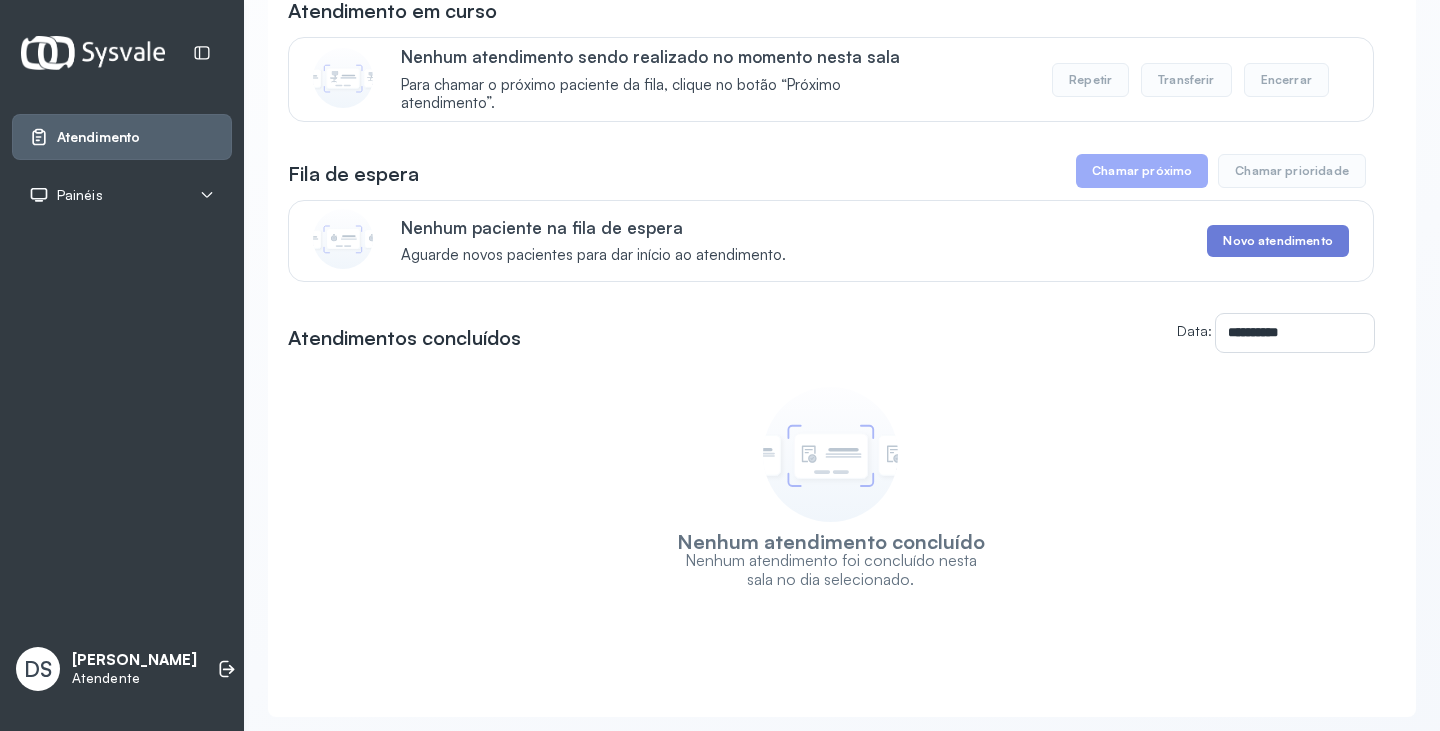 scroll, scrollTop: 0, scrollLeft: 0, axis: both 